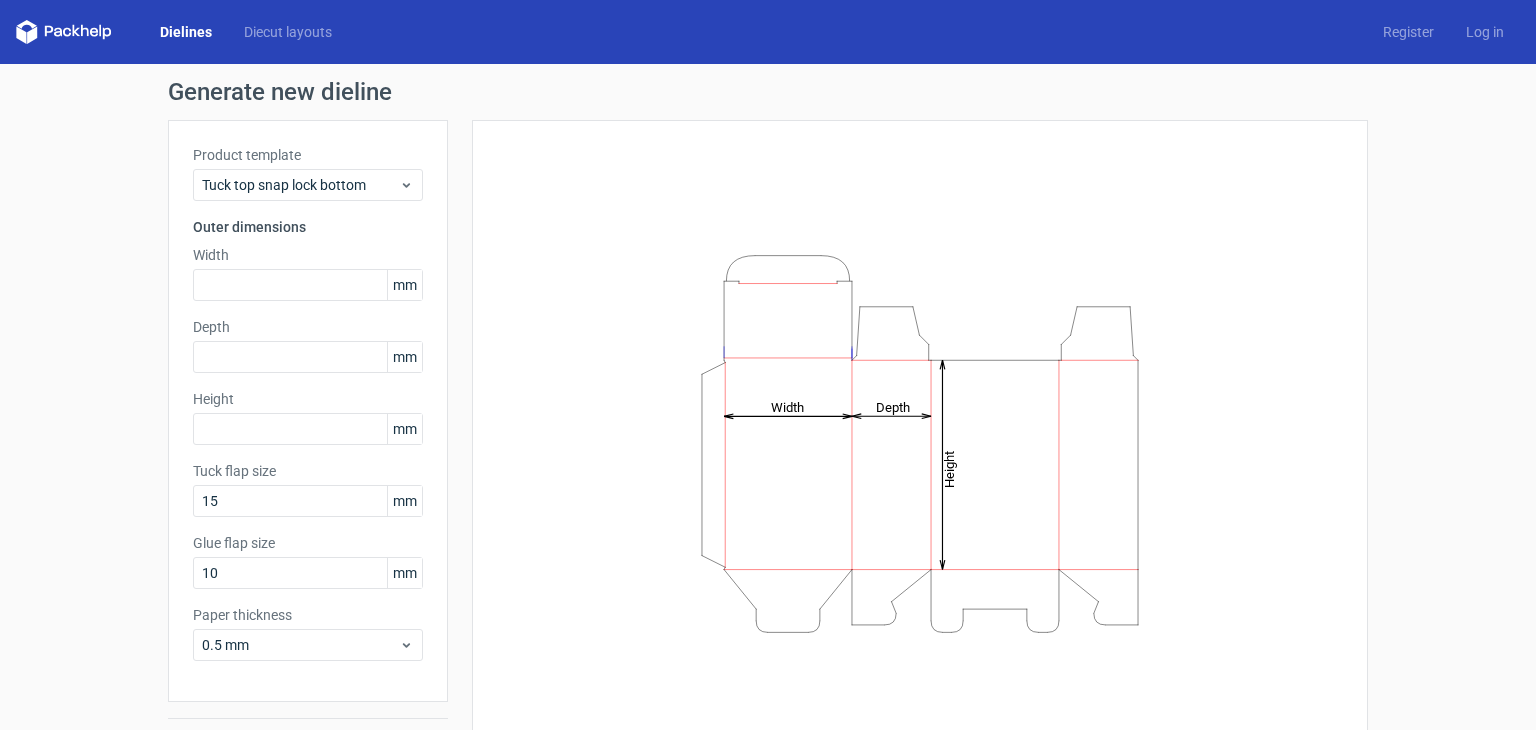 scroll, scrollTop: 0, scrollLeft: 0, axis: both 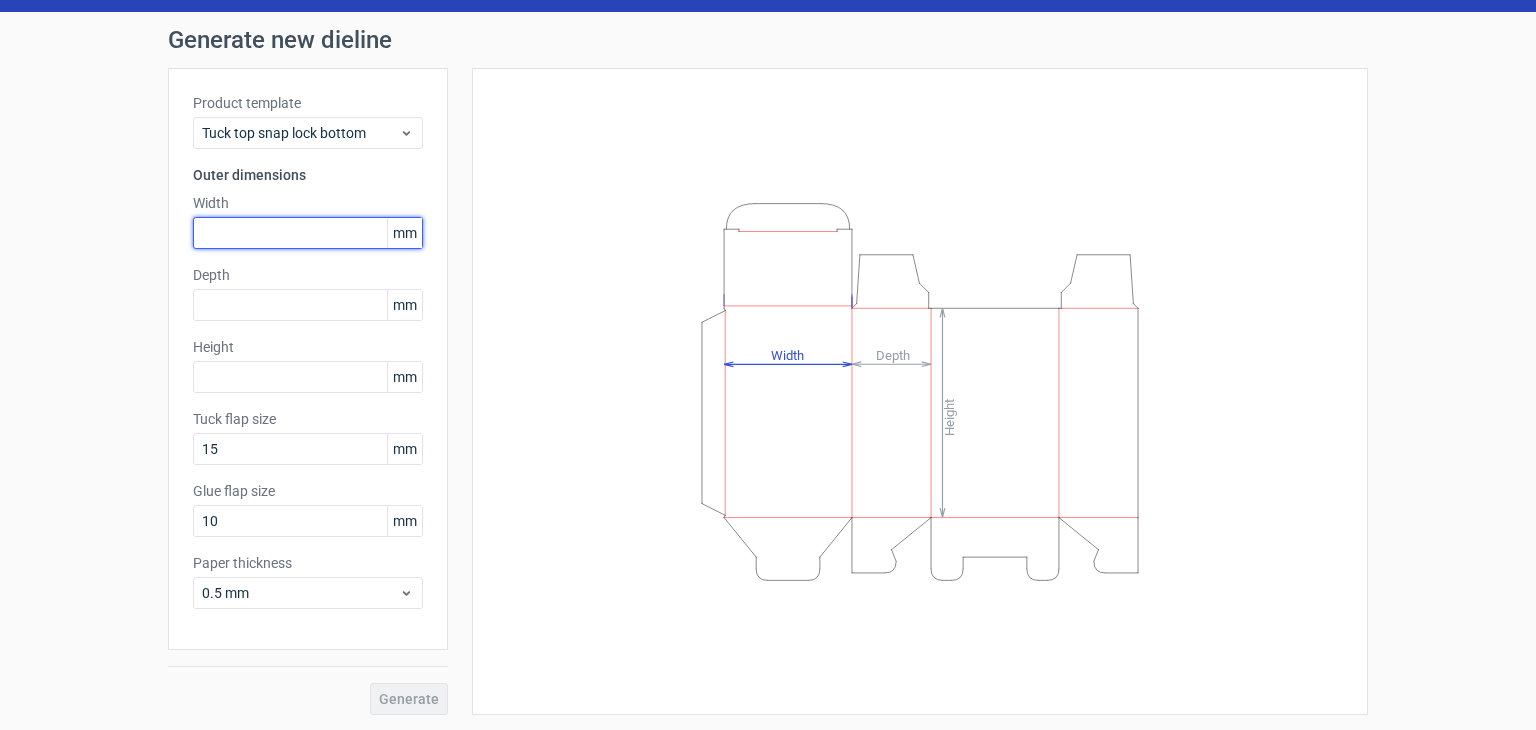 click at bounding box center (308, 233) 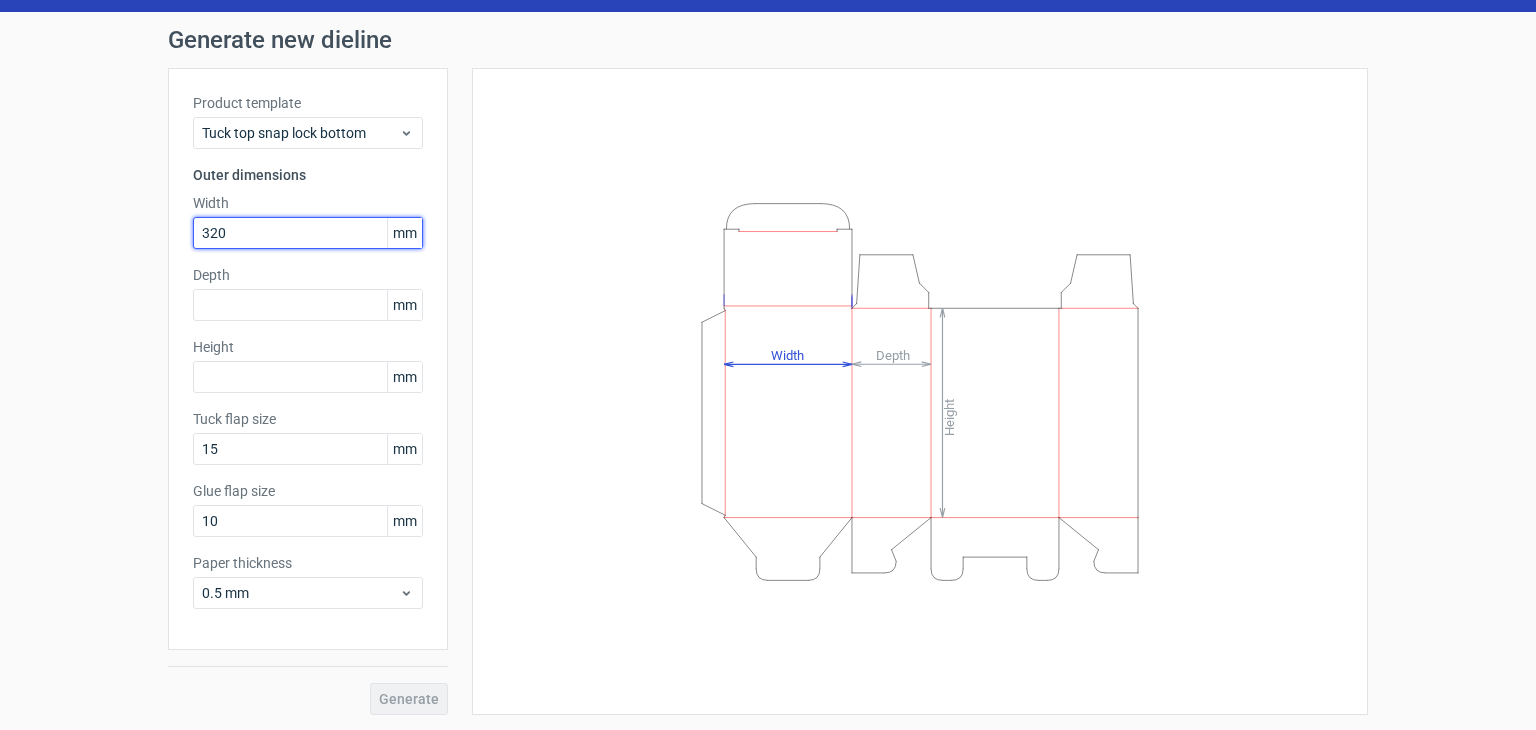 type on "320" 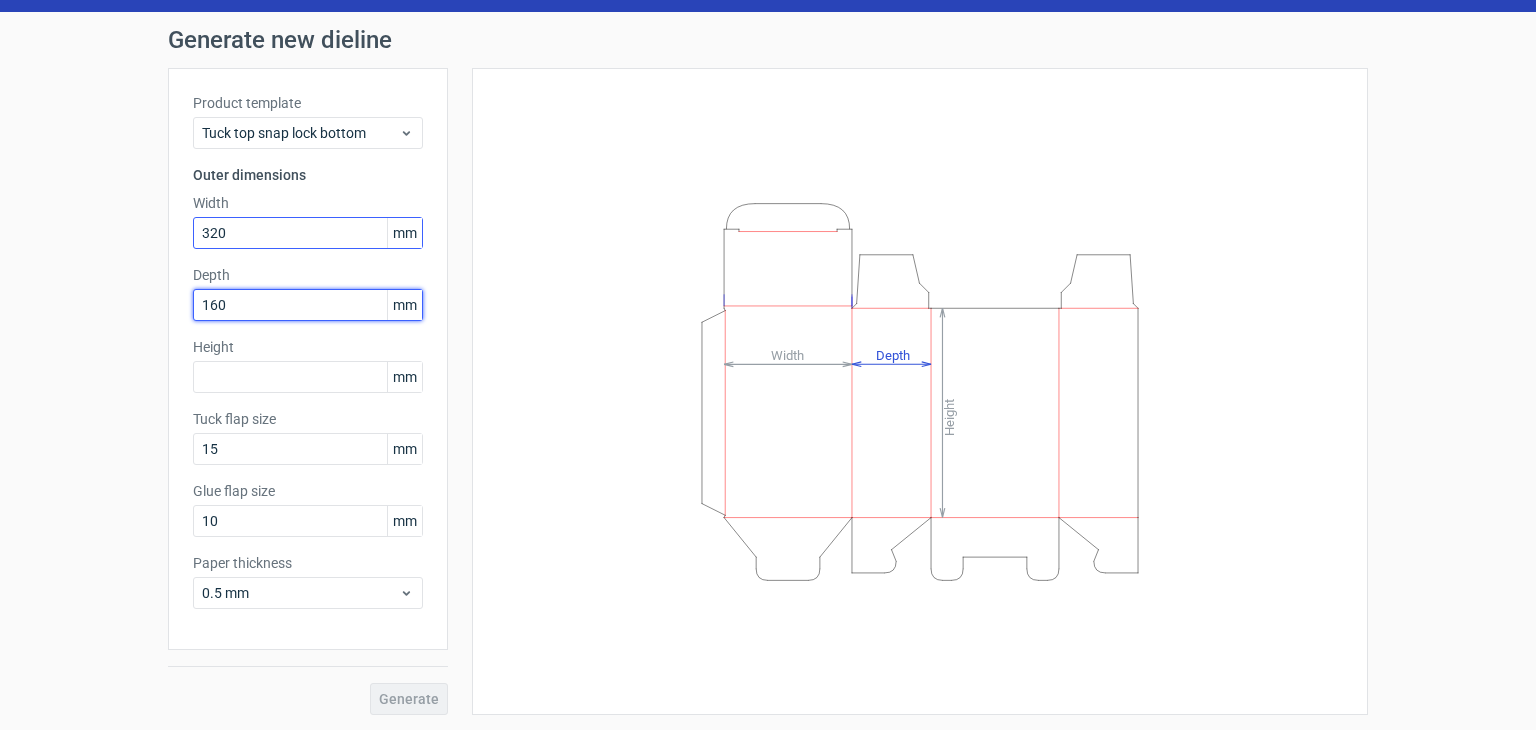 type on "160" 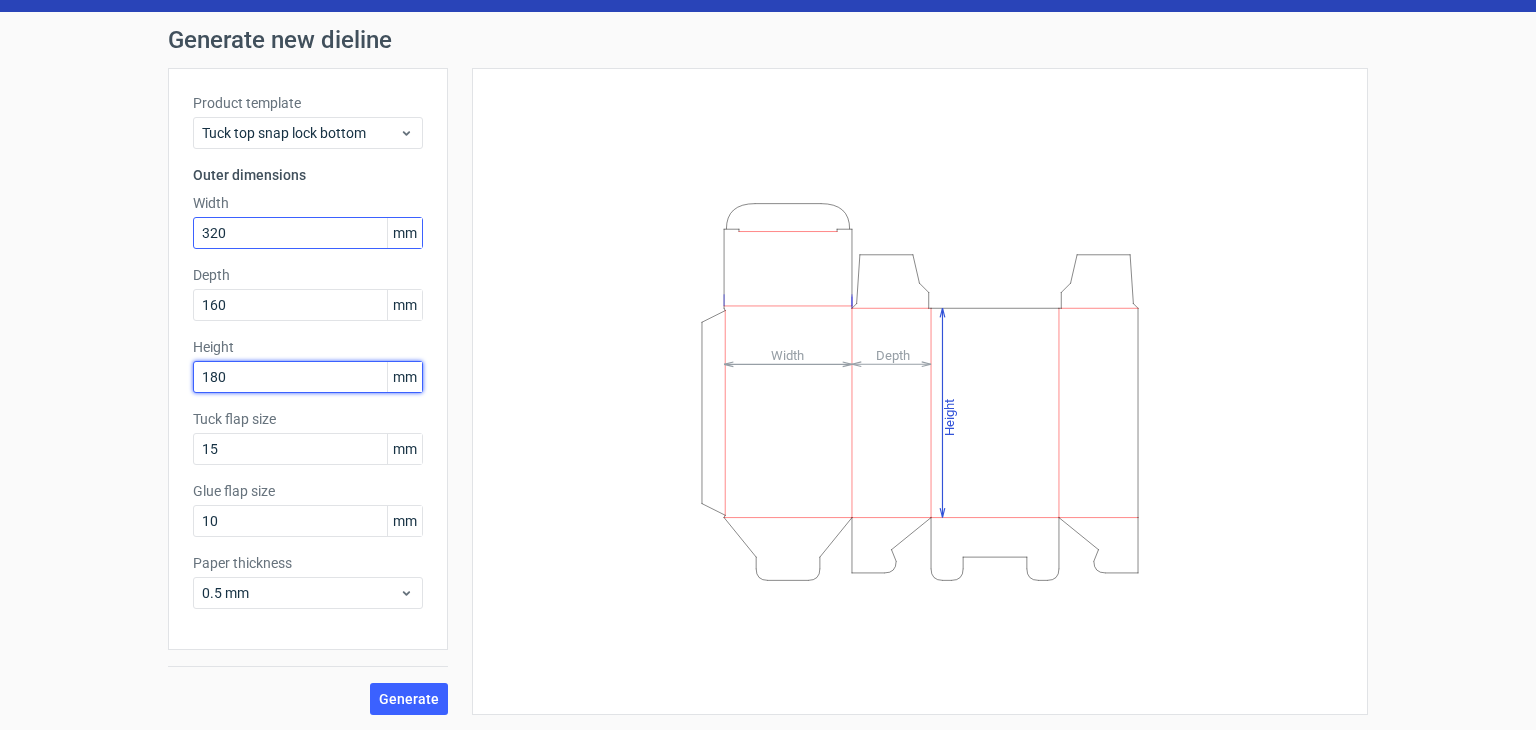 type on "180" 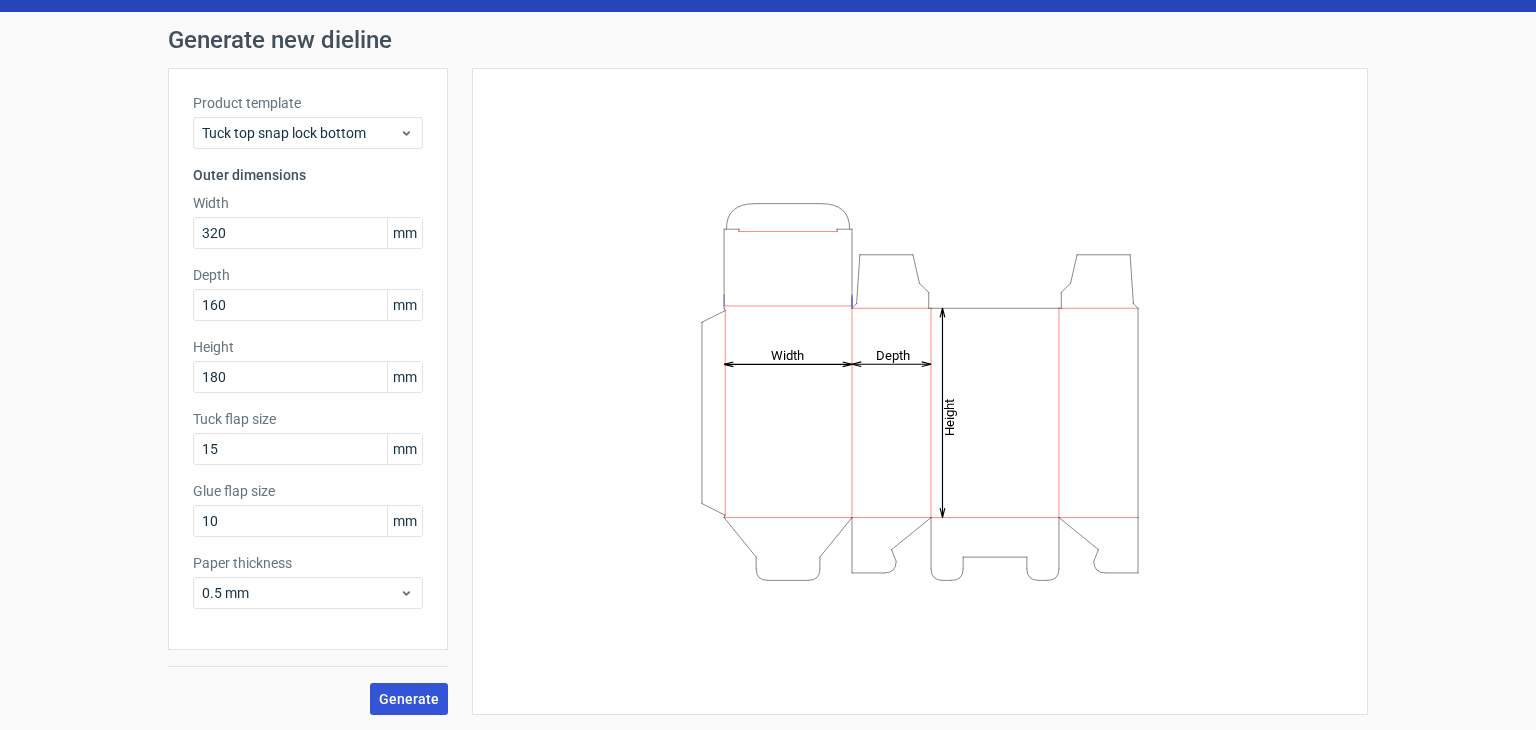 click on "Generate" at bounding box center [409, 699] 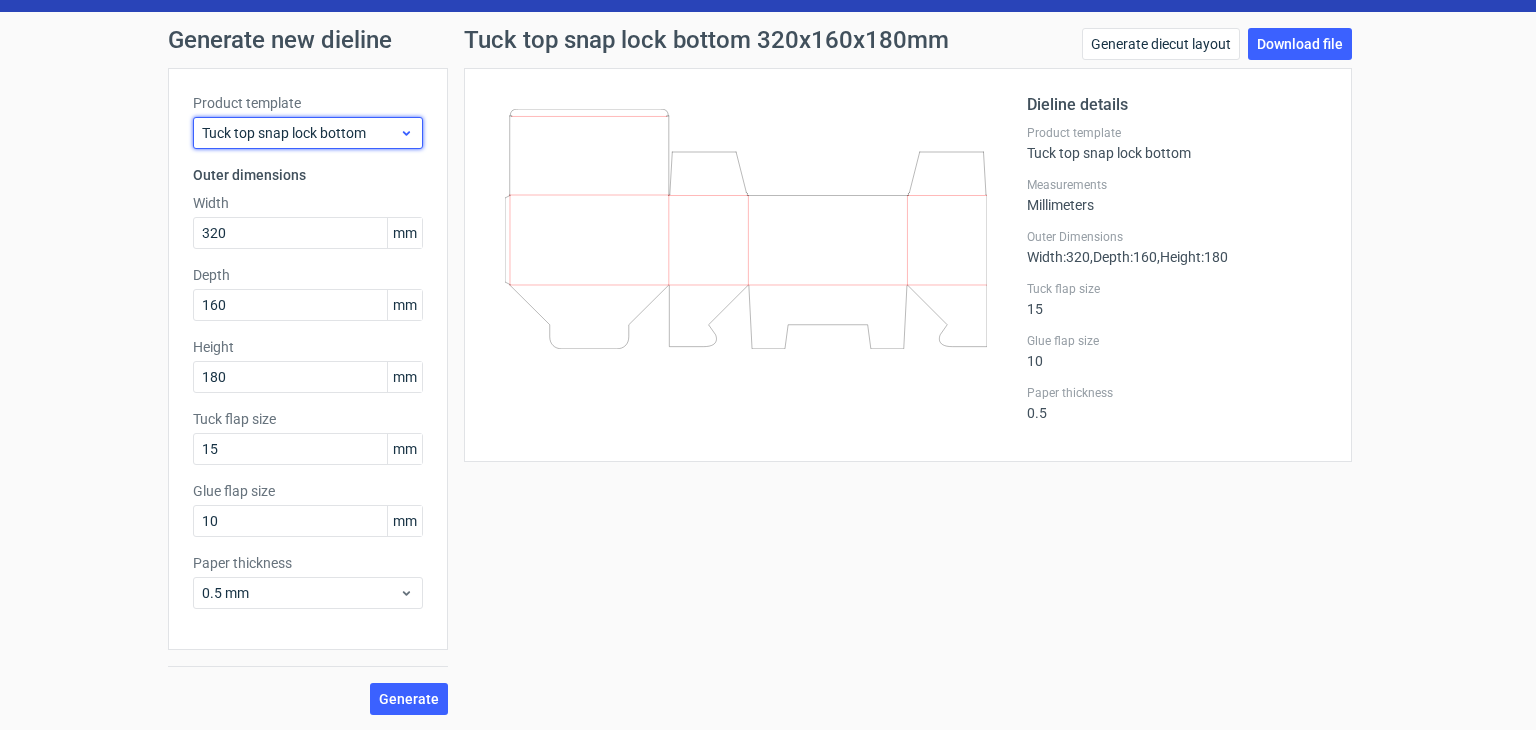 click on "Tuck top snap lock bottom" at bounding box center (300, 133) 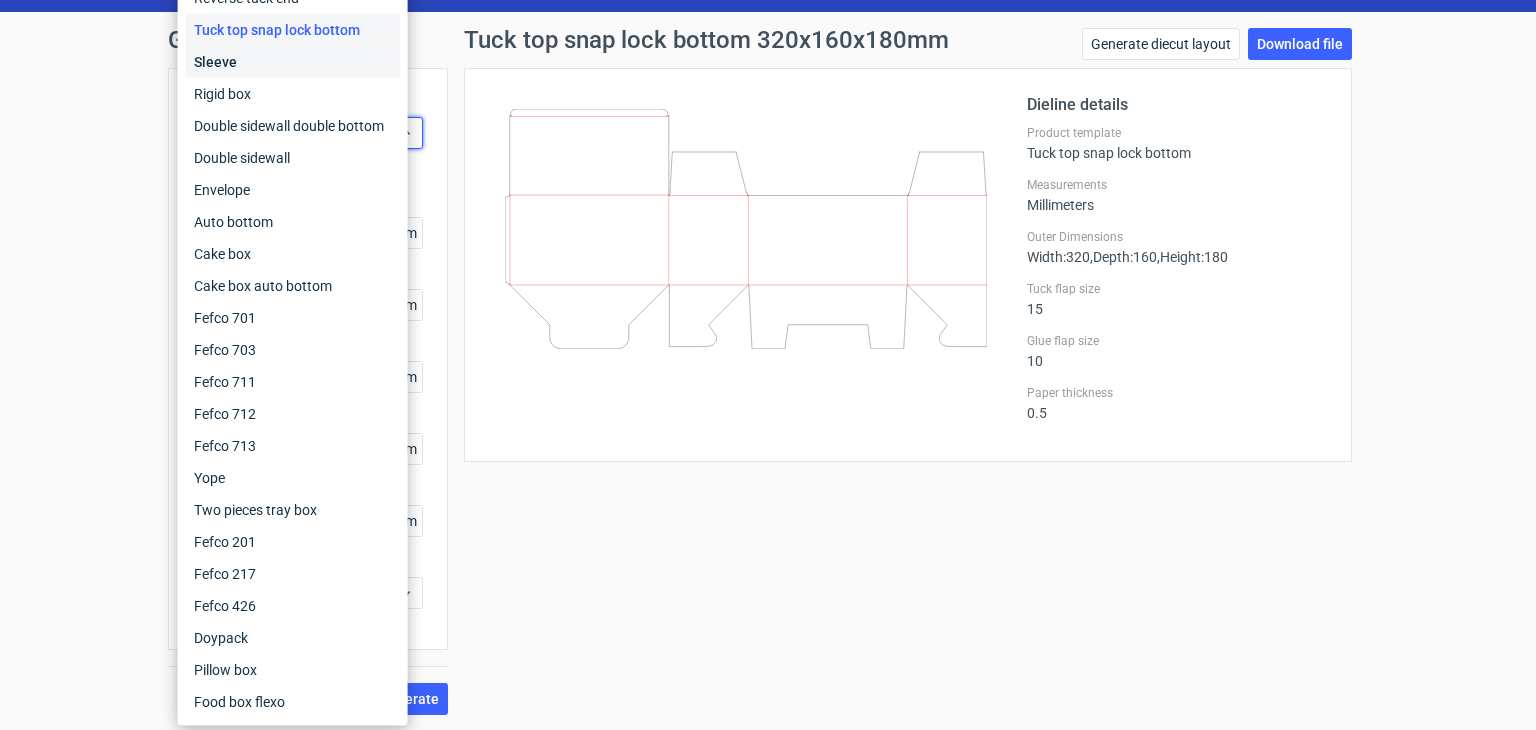 click on "Sleeve" at bounding box center (293, 62) 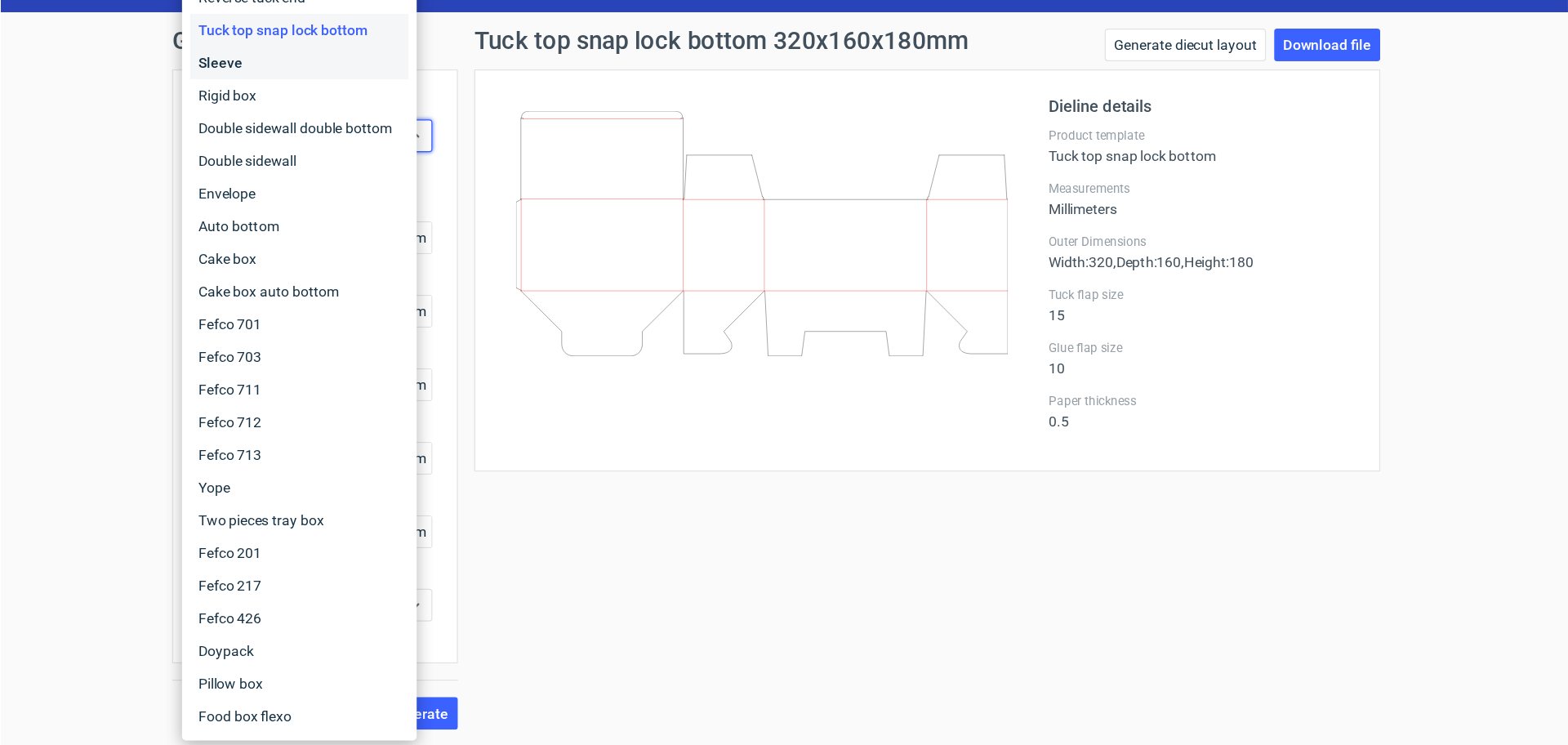 scroll, scrollTop: 0, scrollLeft: 0, axis: both 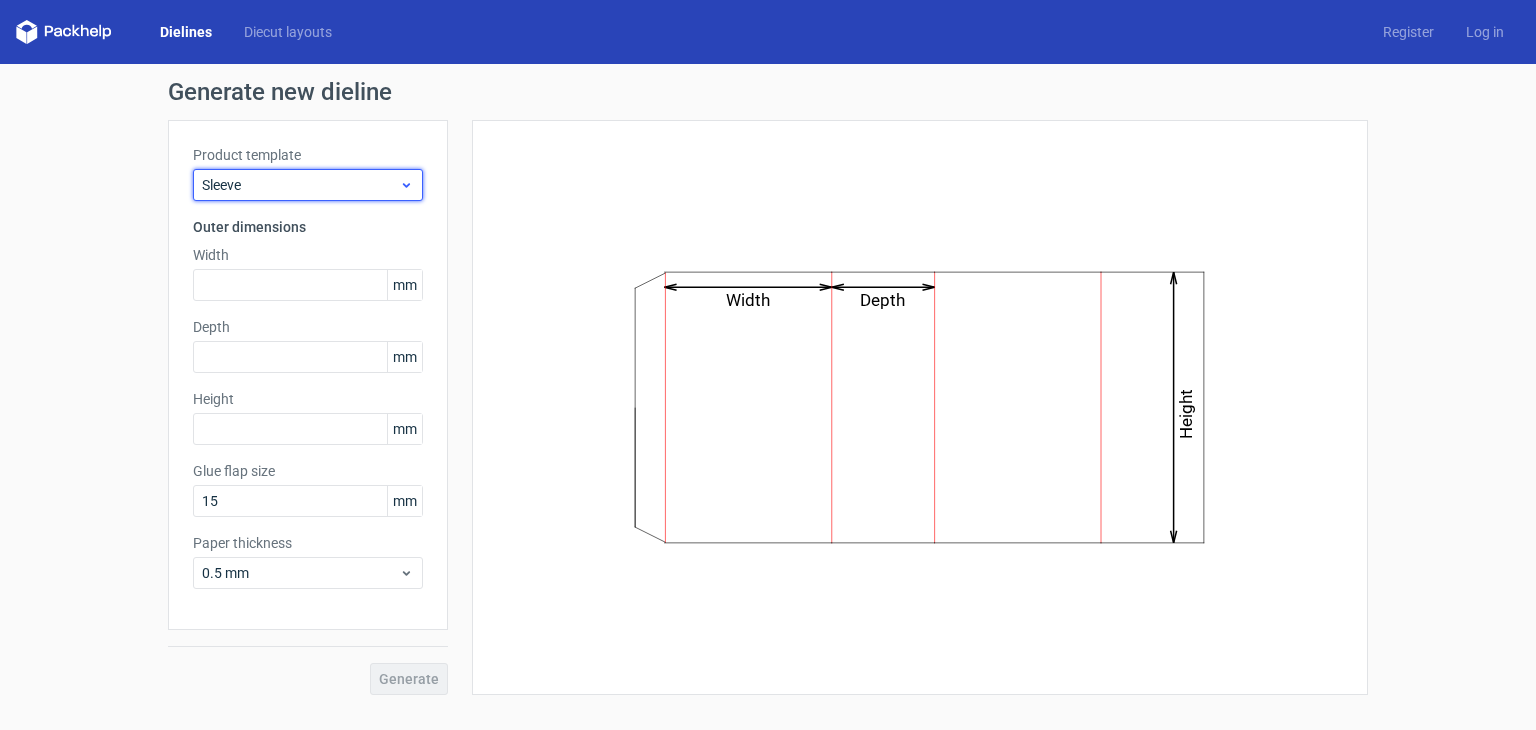 click on "Sleeve" at bounding box center (300, 185) 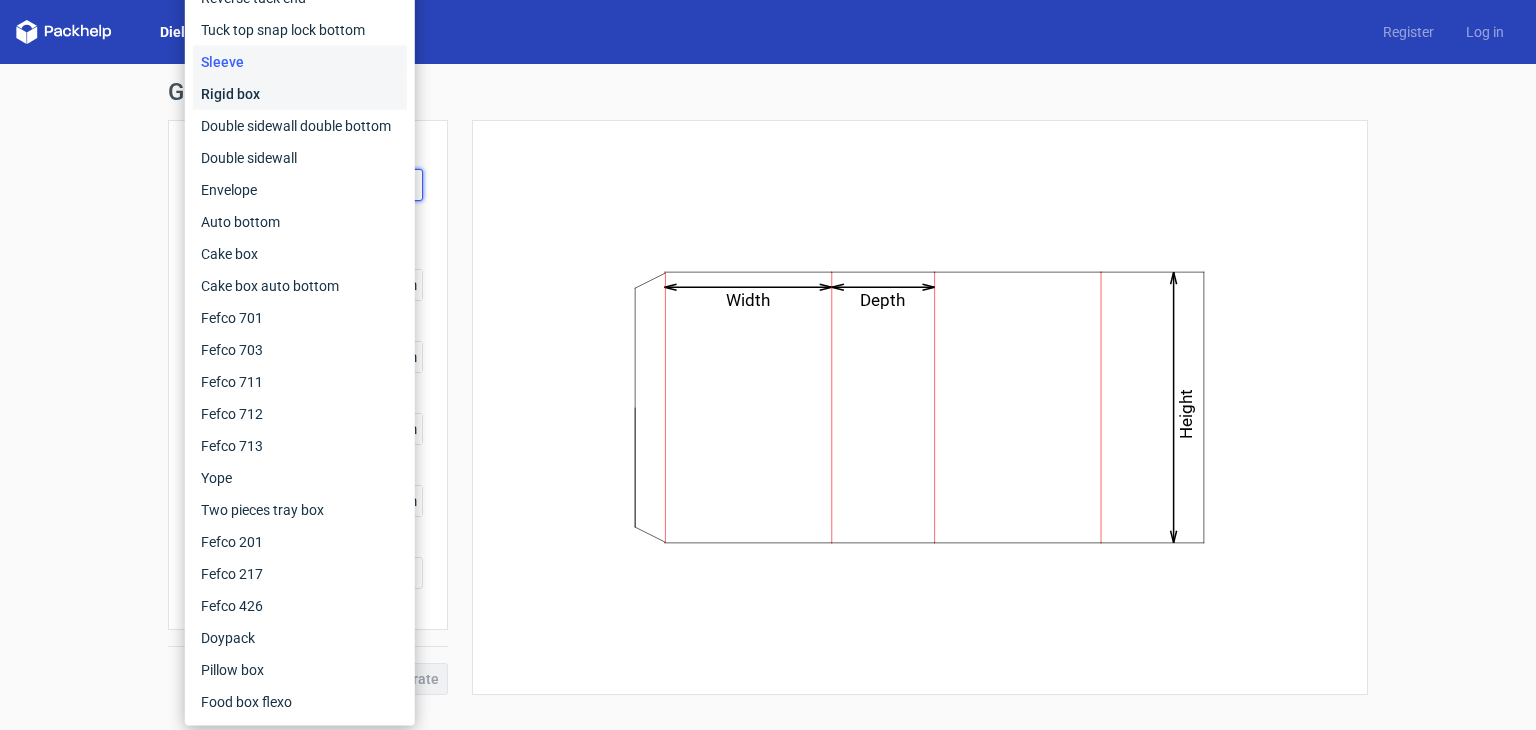 click on "Rigid box" at bounding box center (300, 94) 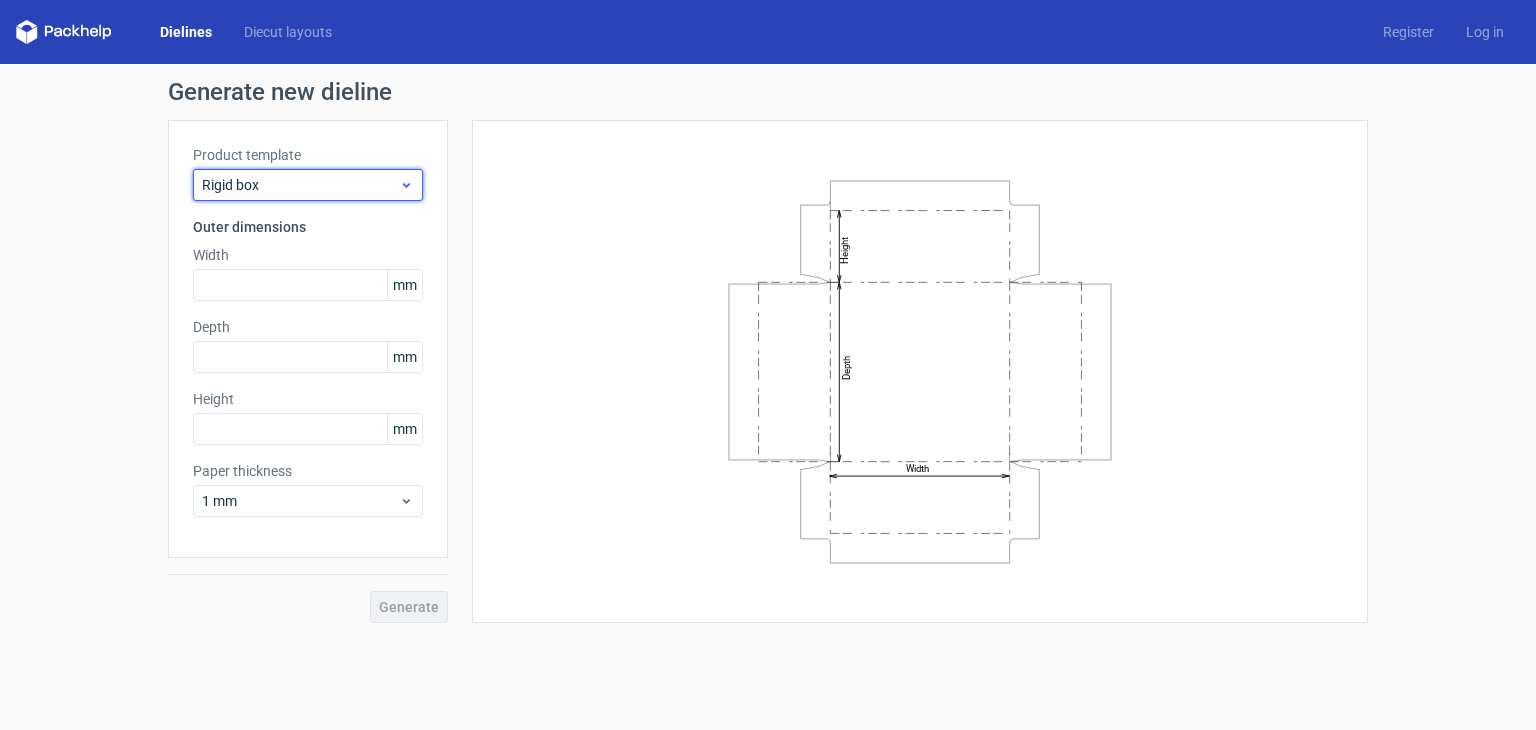 click on "Rigid box" at bounding box center (308, 185) 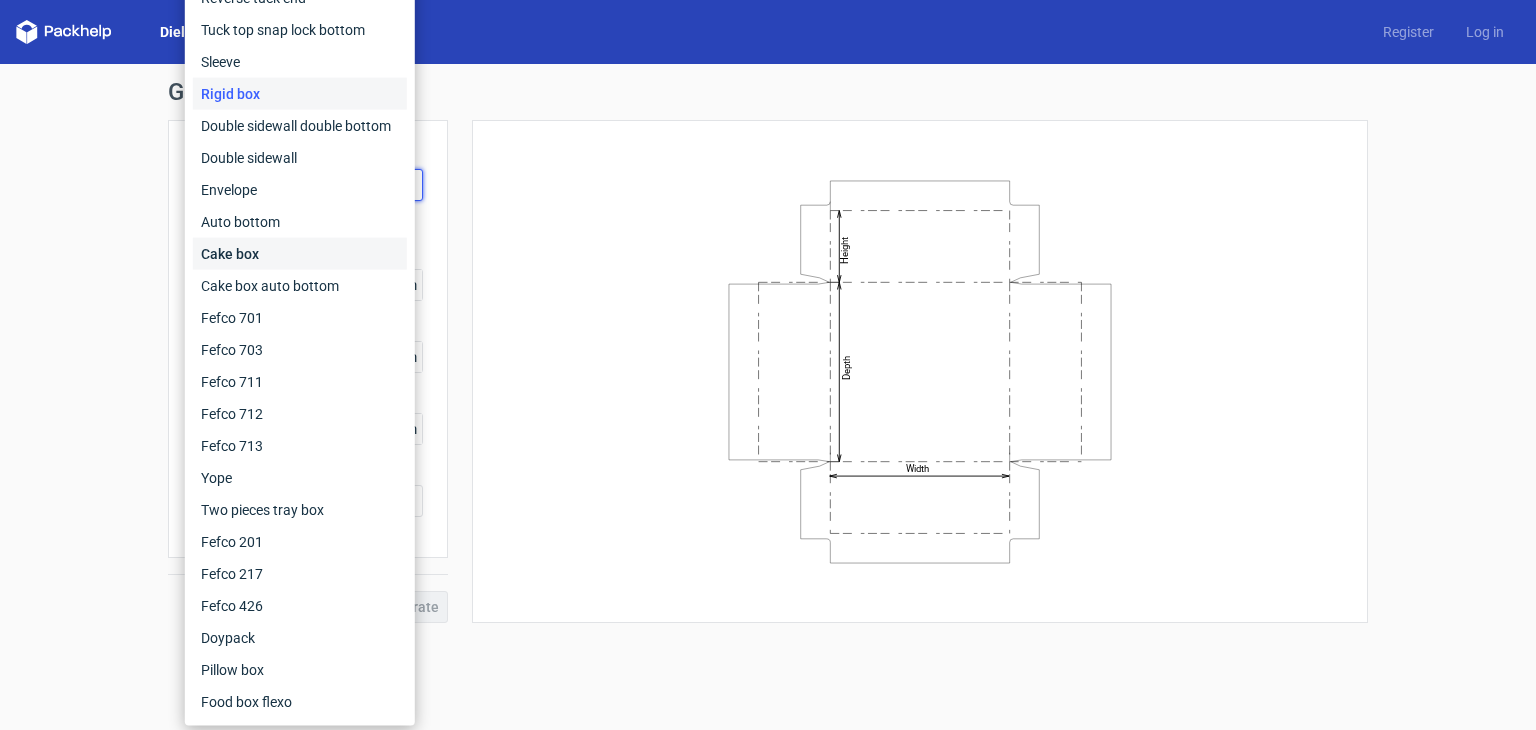 click on "Cake box" at bounding box center [300, 254] 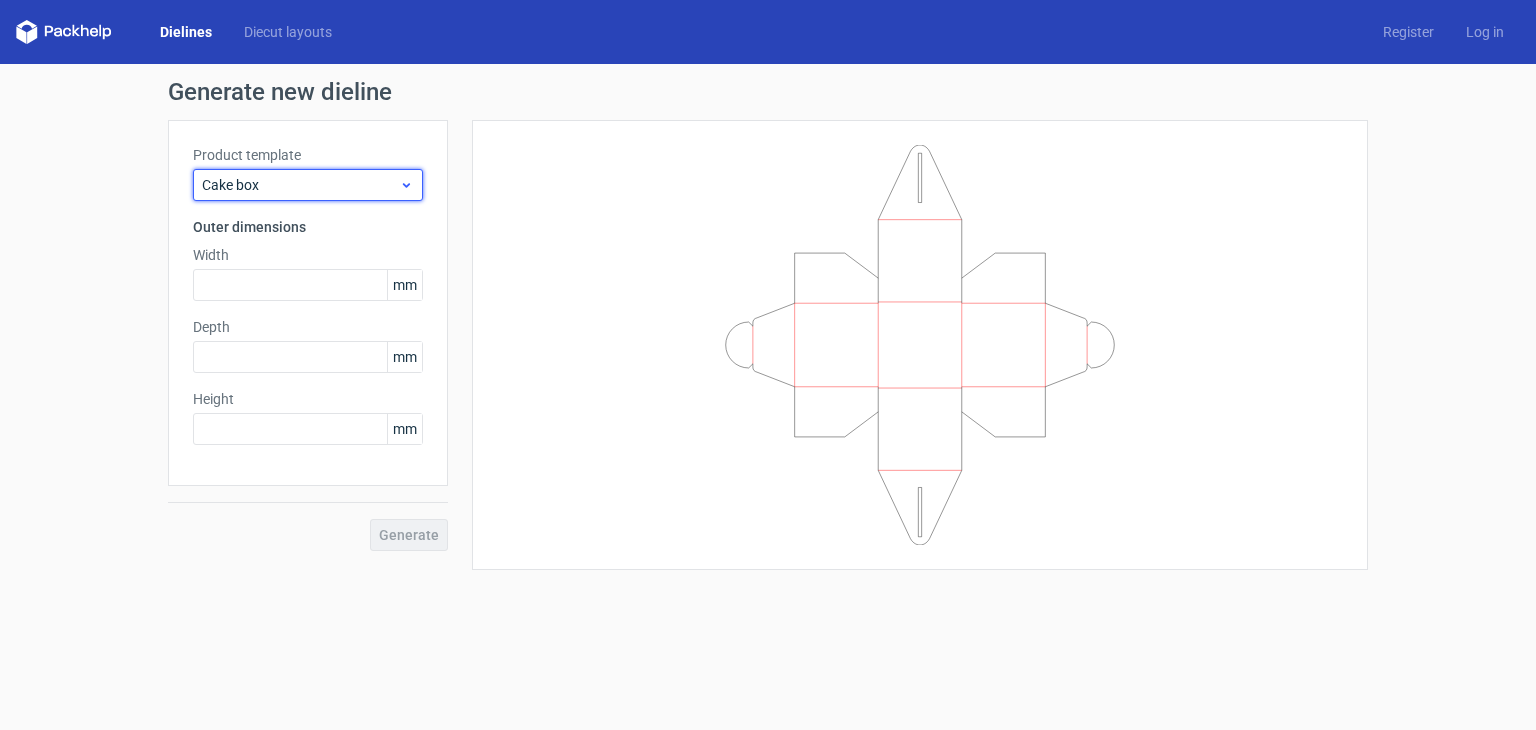 click on "Cake box" at bounding box center [300, 185] 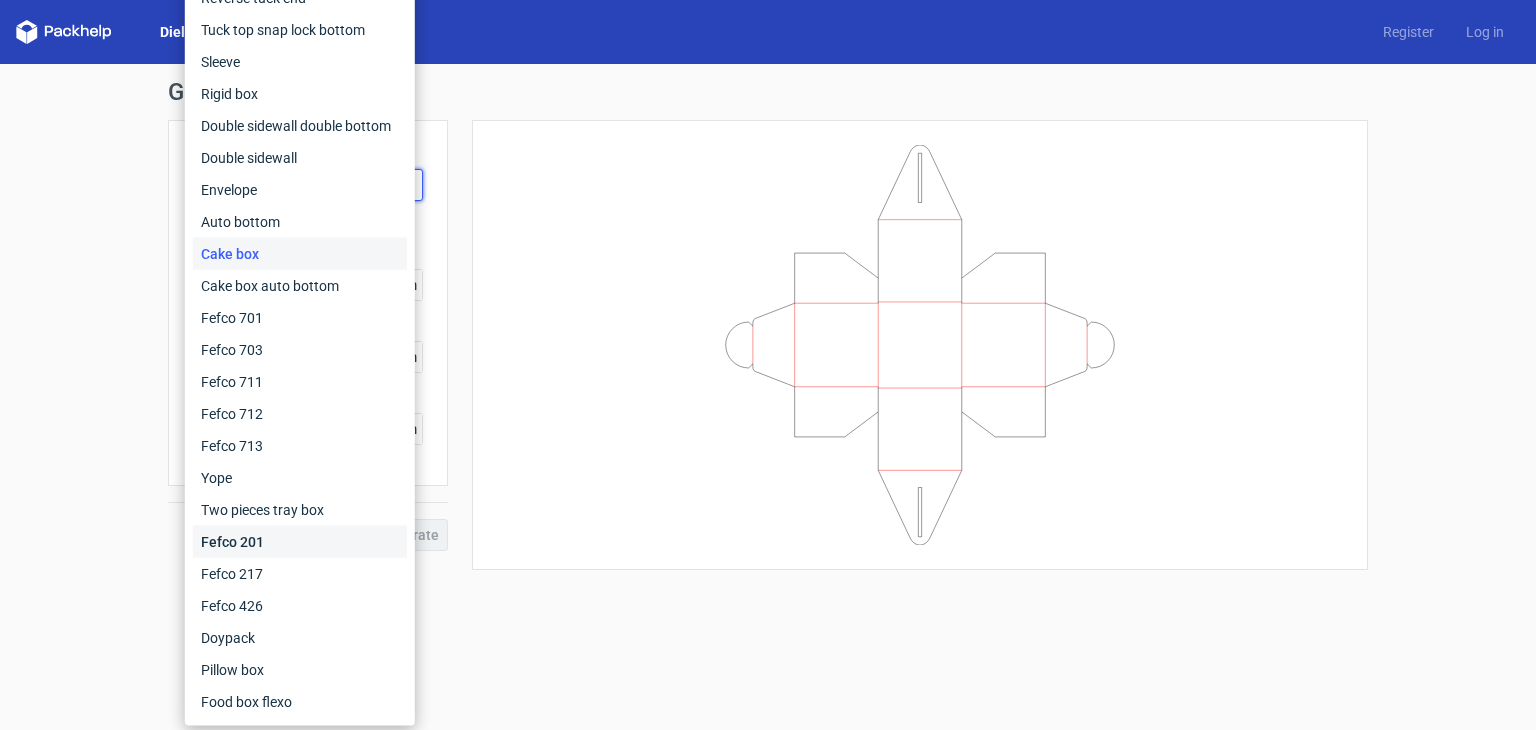 click on "Fefco 201" at bounding box center [300, 542] 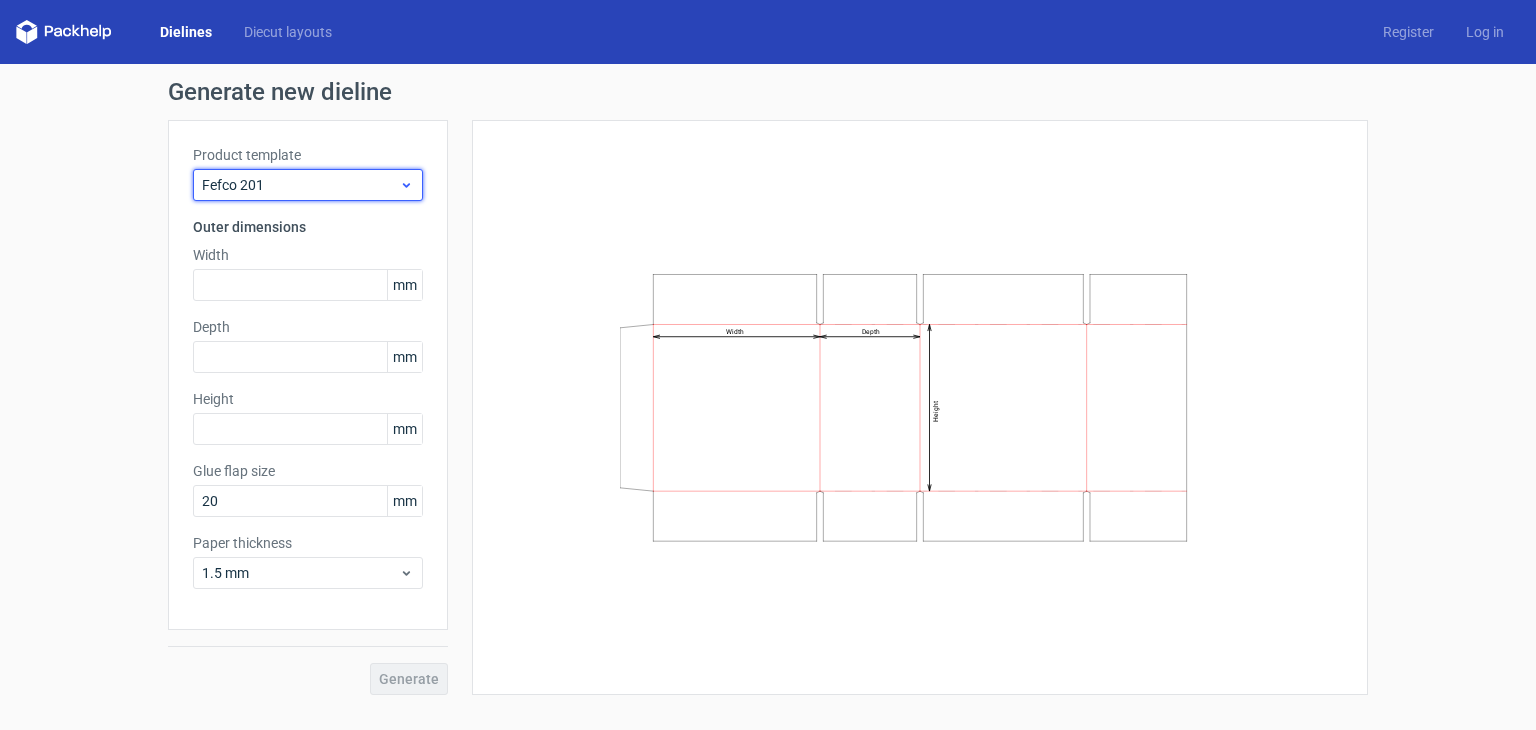 click on "Fefco 201" at bounding box center (300, 185) 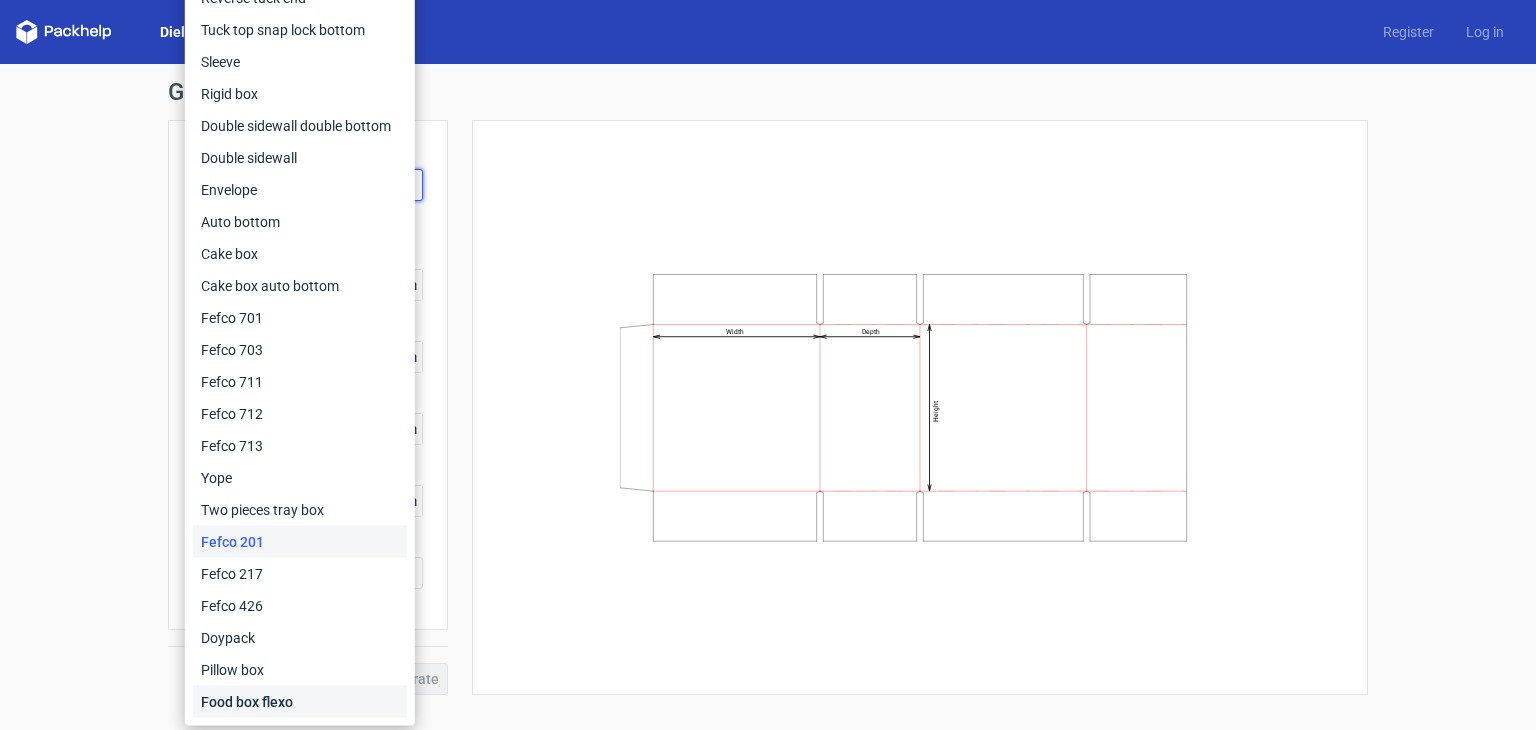 click on "Food box flexo" at bounding box center (300, 702) 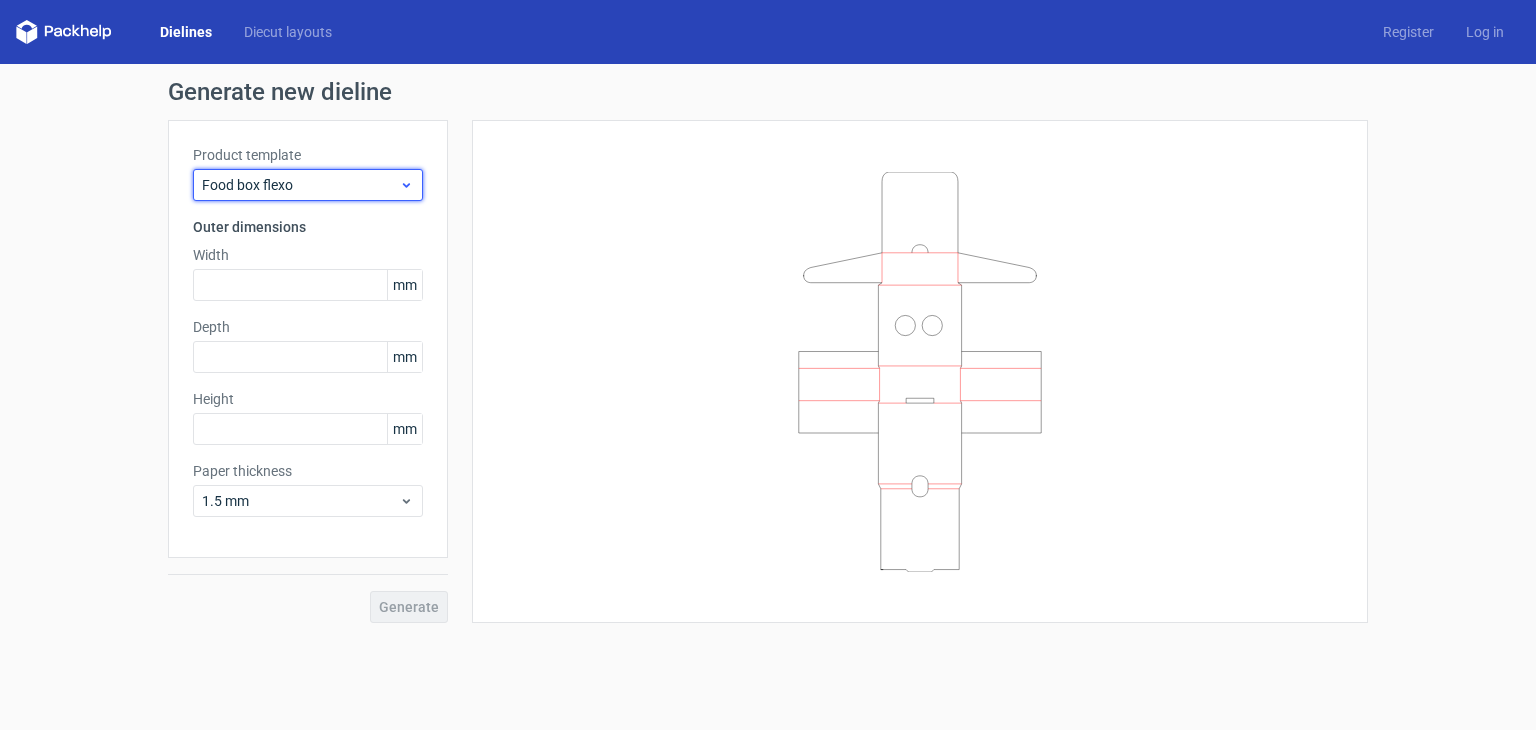 click on "Food box flexo" at bounding box center [300, 185] 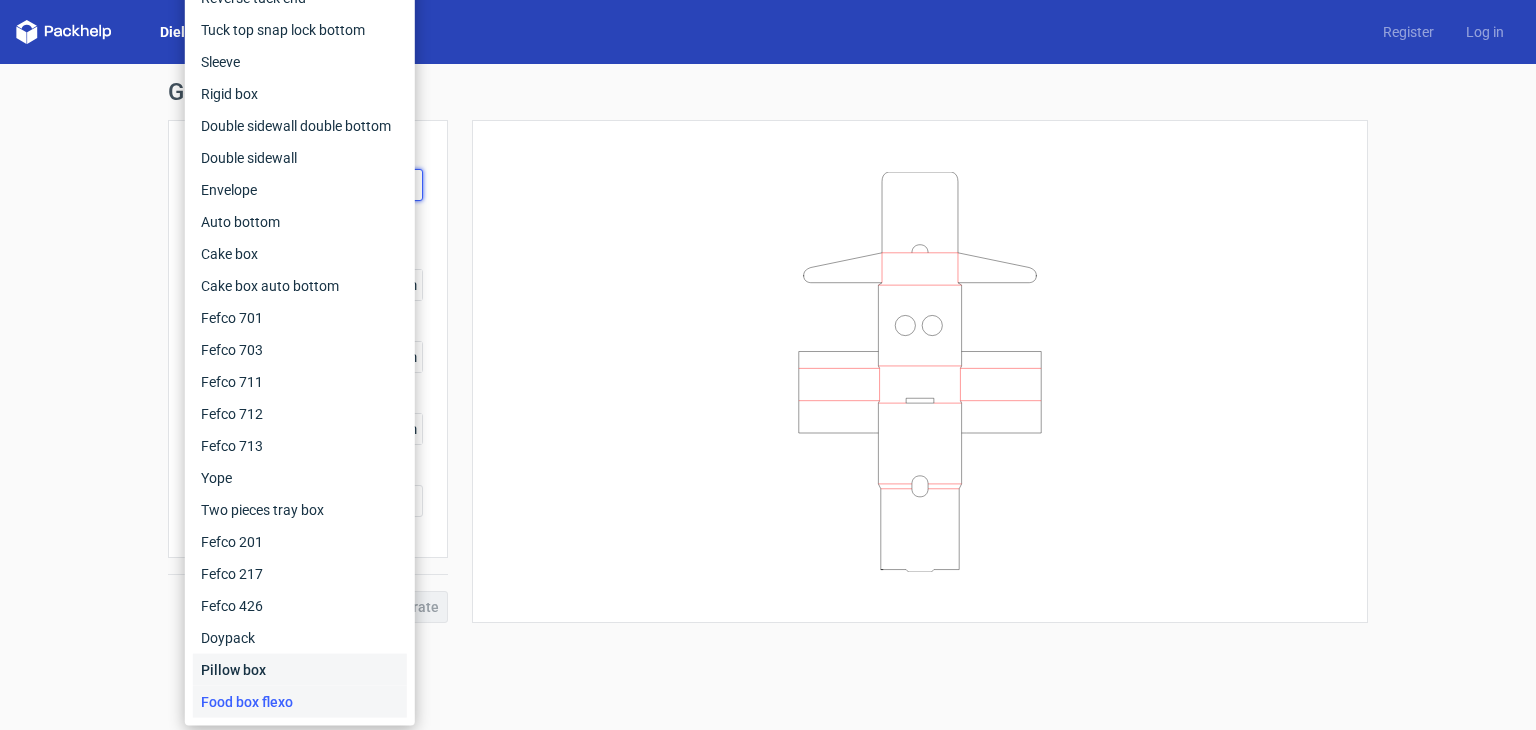 click on "Pillow box" at bounding box center [300, 670] 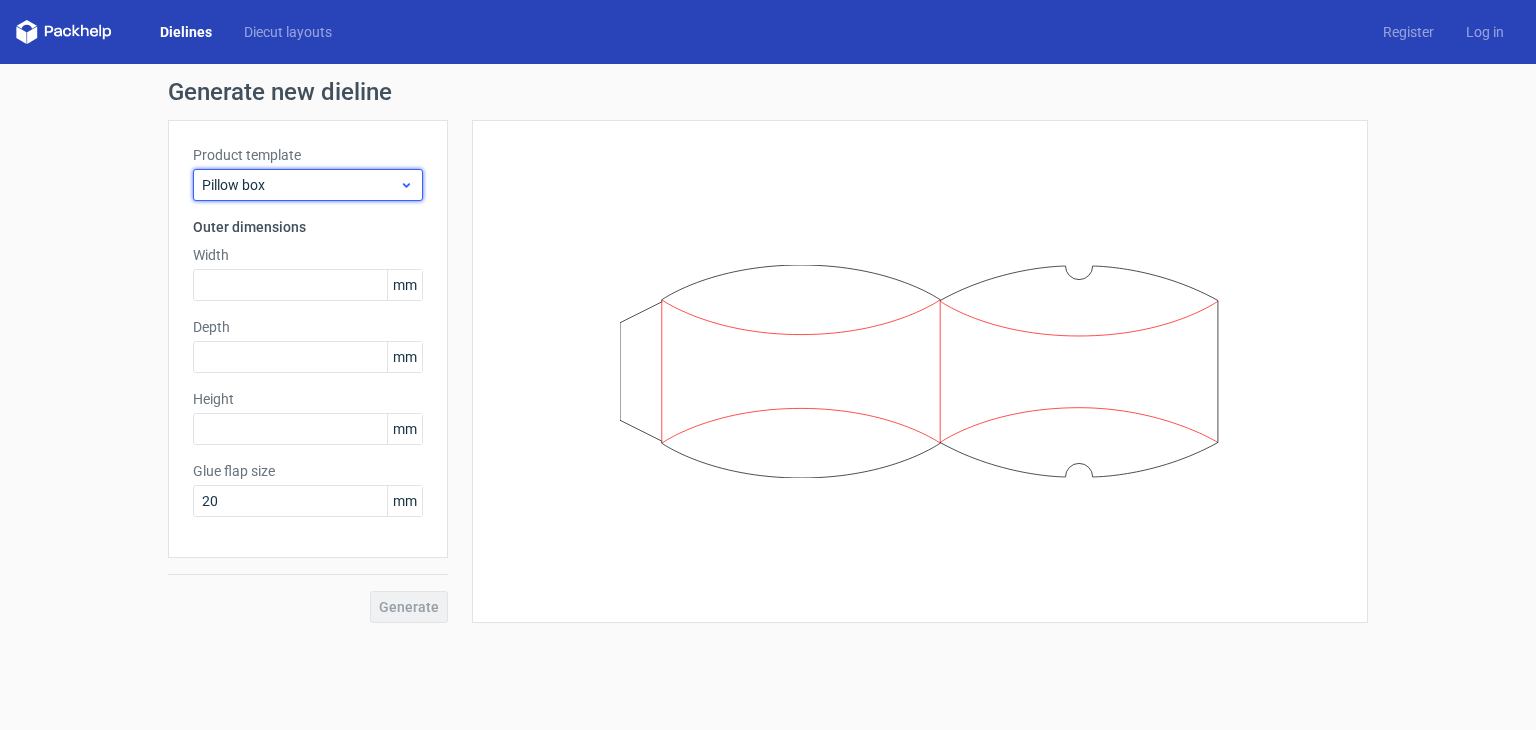 click on "Pillow box" at bounding box center (300, 185) 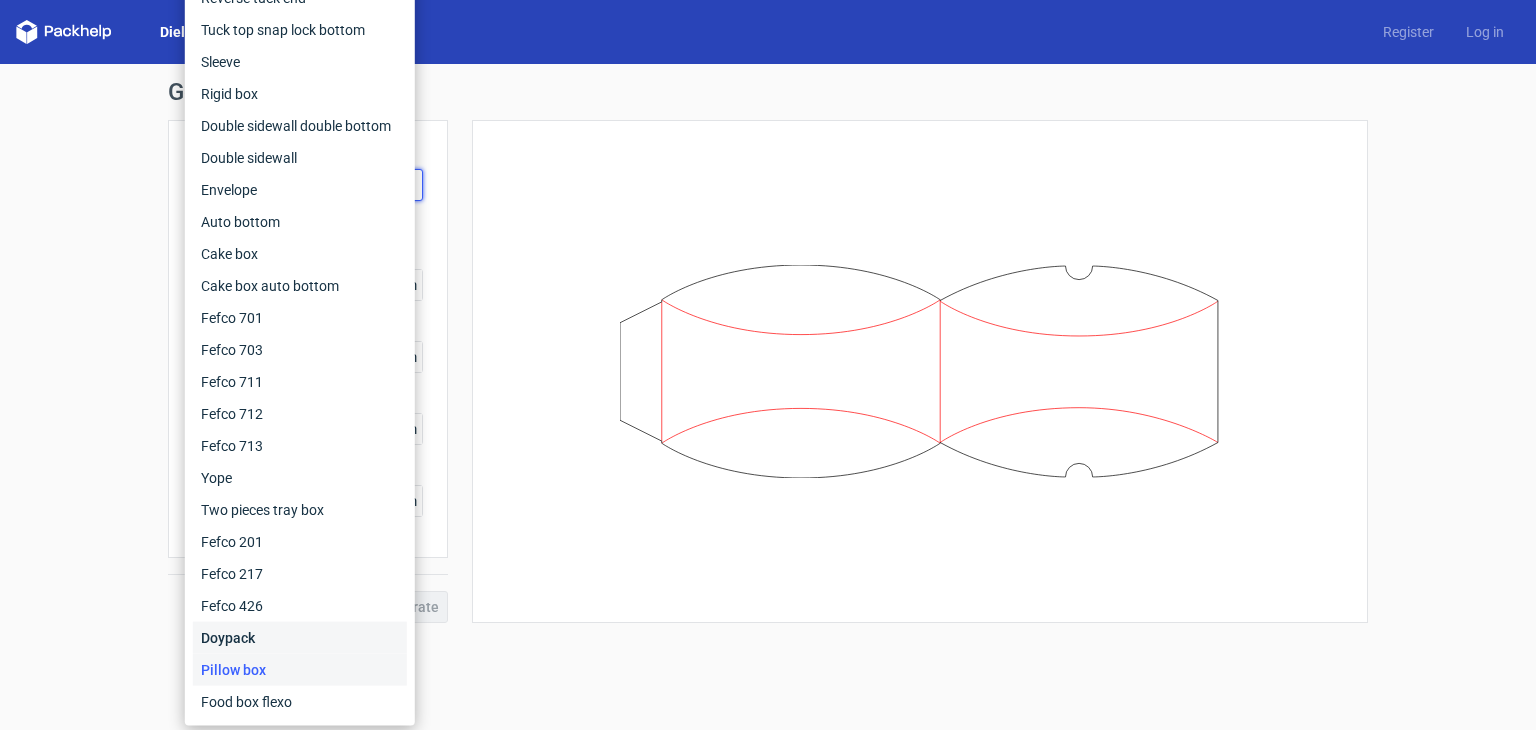 click on "Doypack" at bounding box center (300, 638) 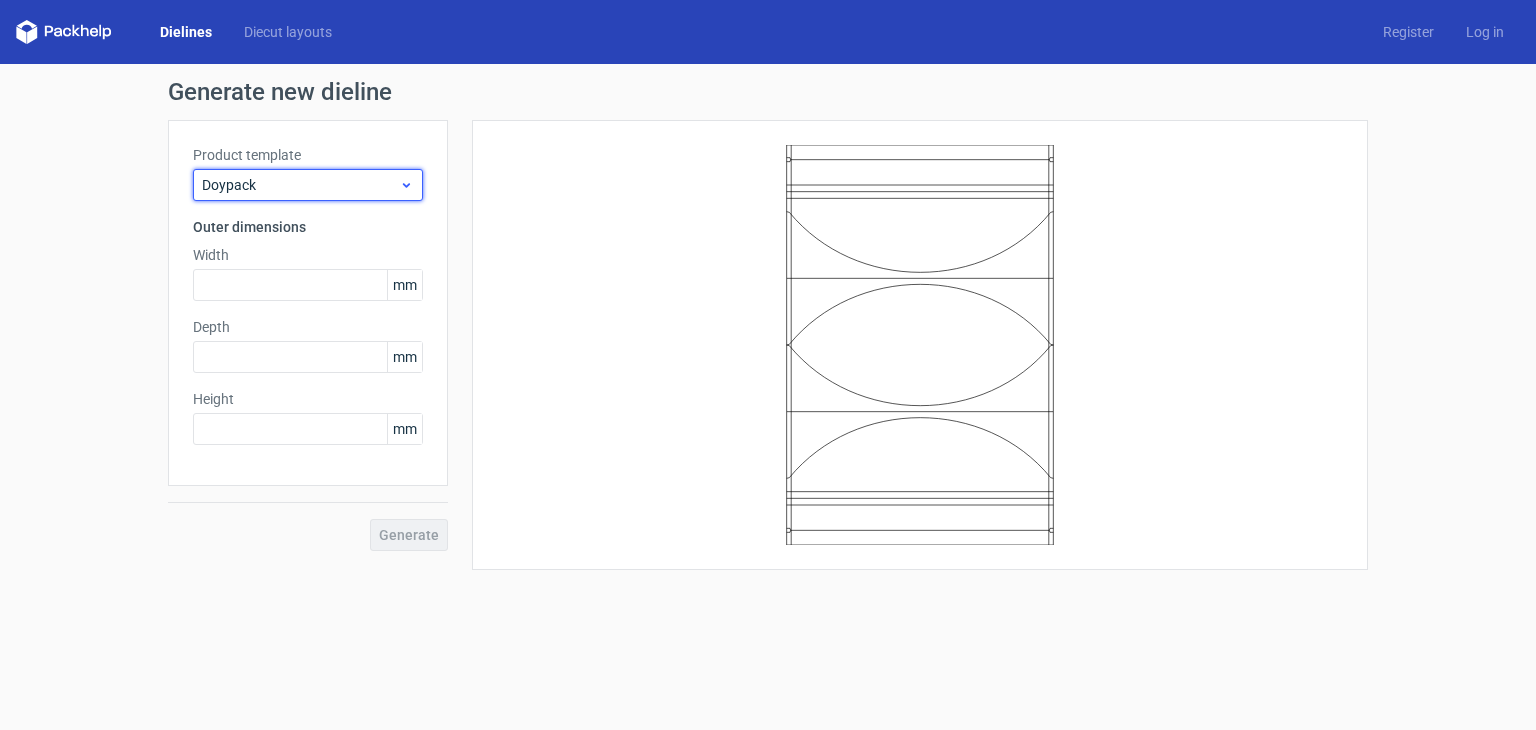 click on "Doypack" at bounding box center [300, 185] 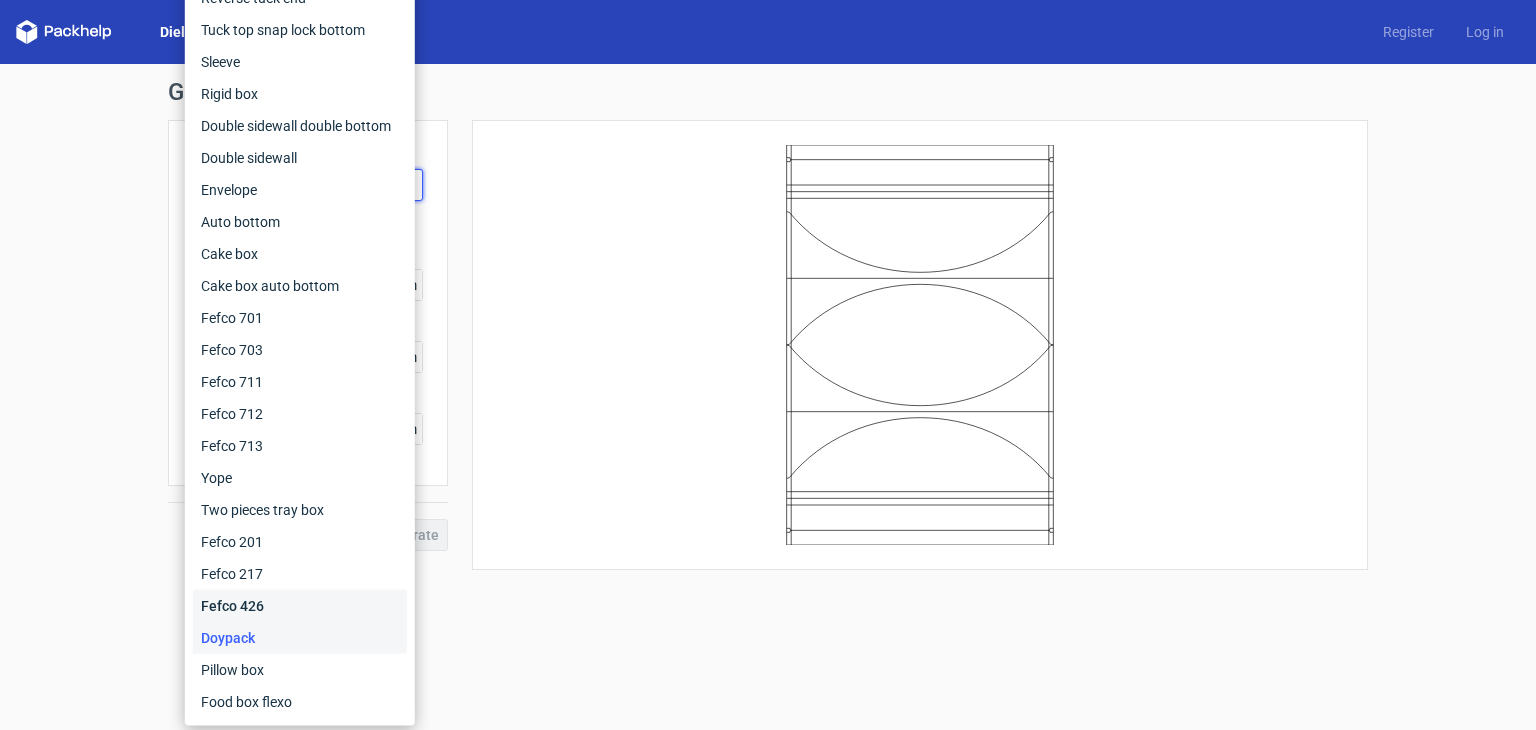 click on "Fefco 426" at bounding box center [300, 606] 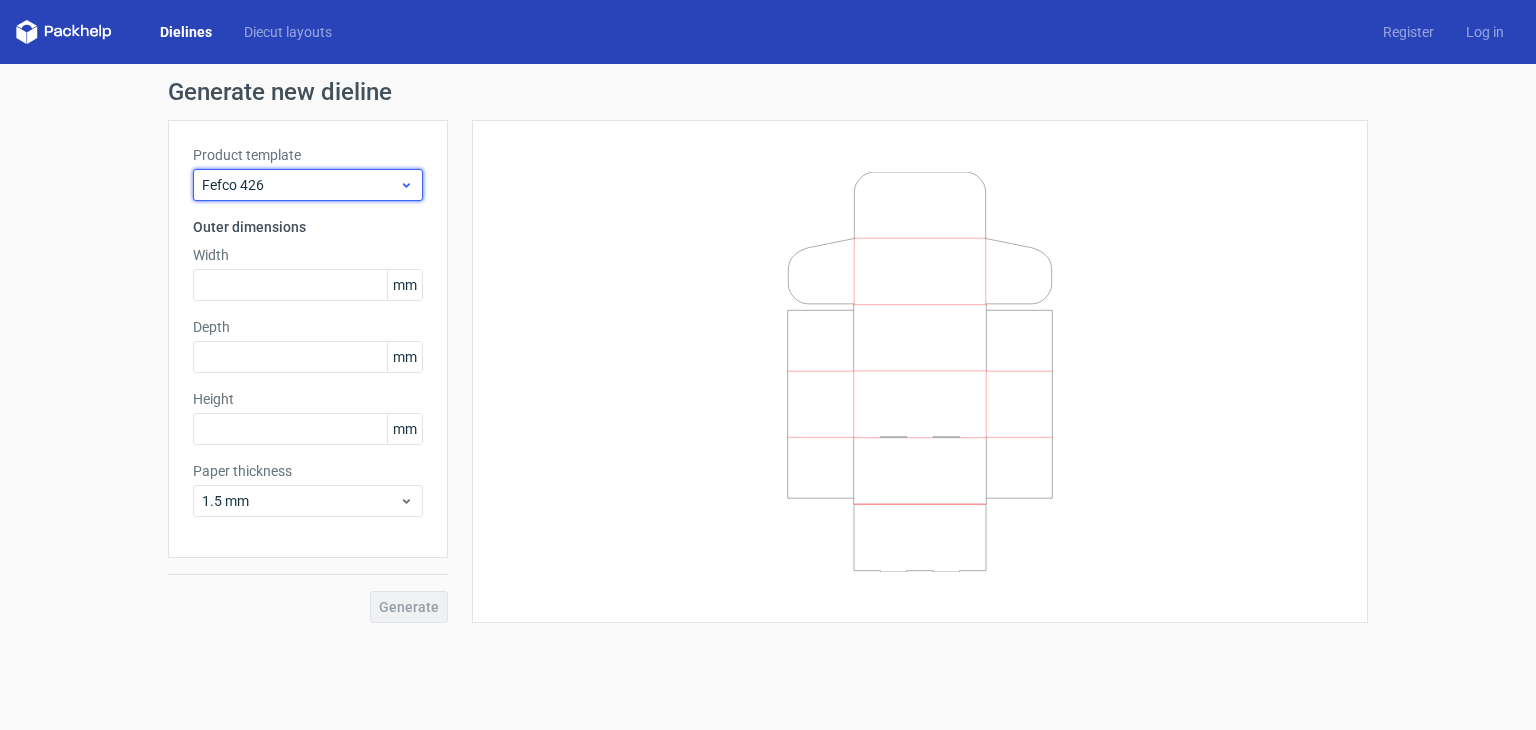 click on "Fefco 426" at bounding box center (300, 185) 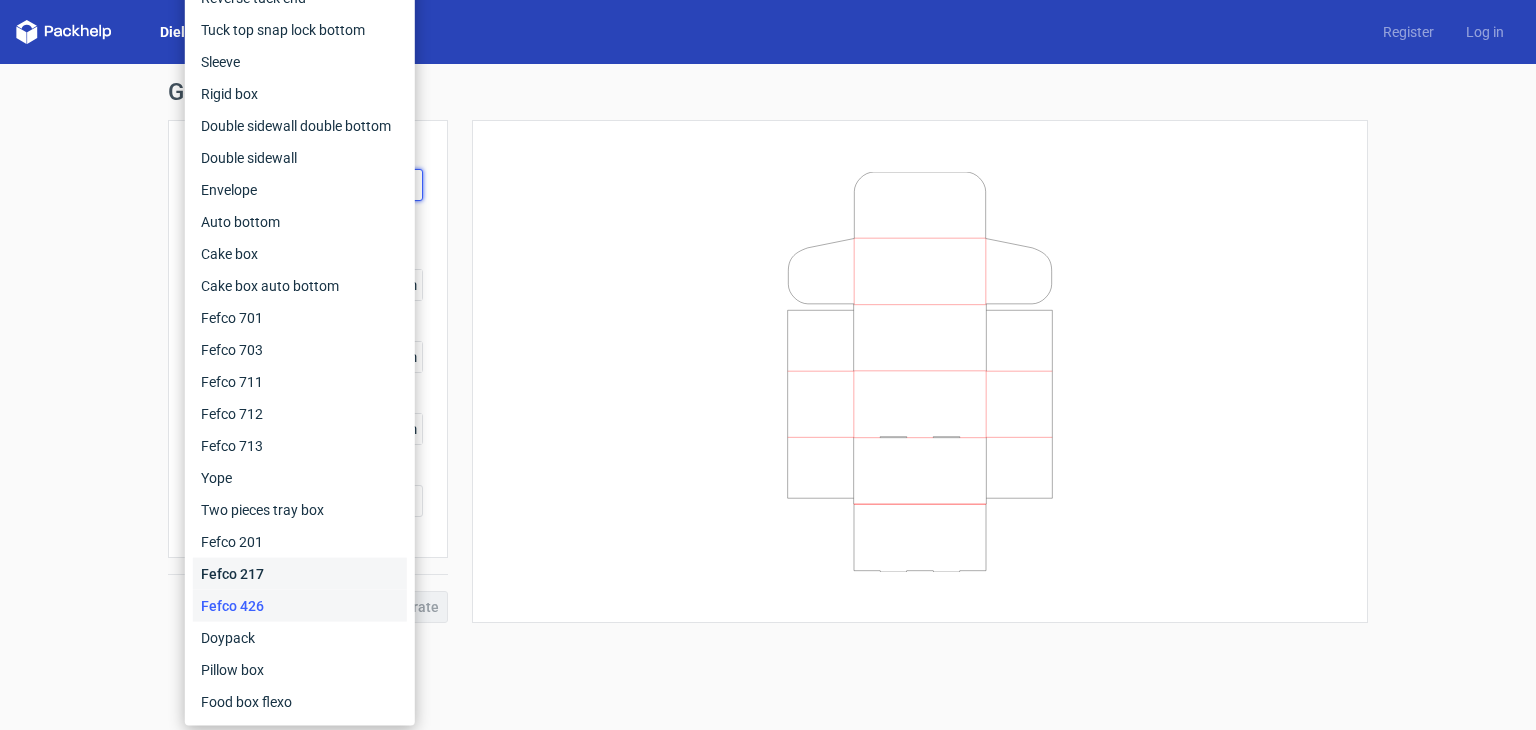 click on "Fefco 217" at bounding box center [300, 574] 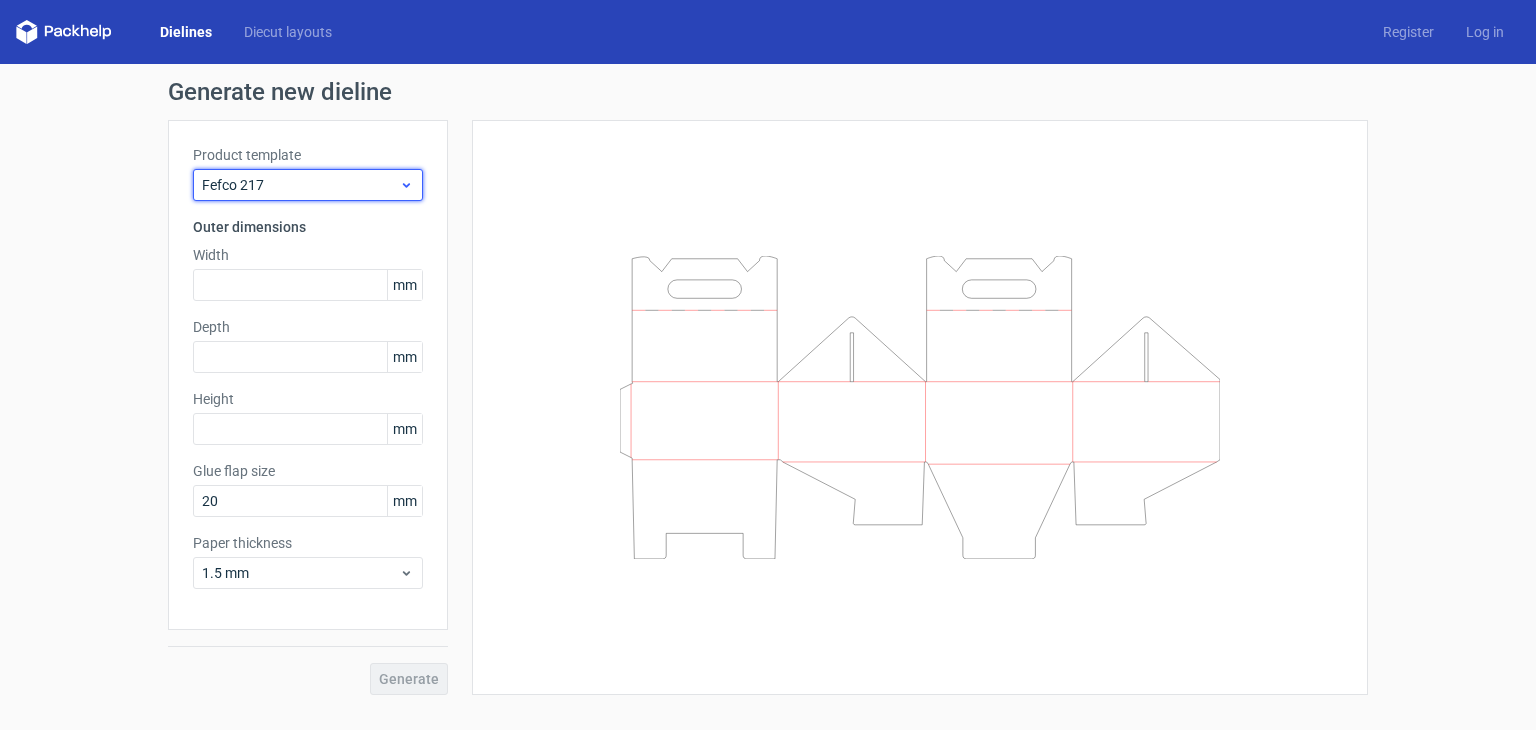 click on "Fefco 217" at bounding box center [308, 185] 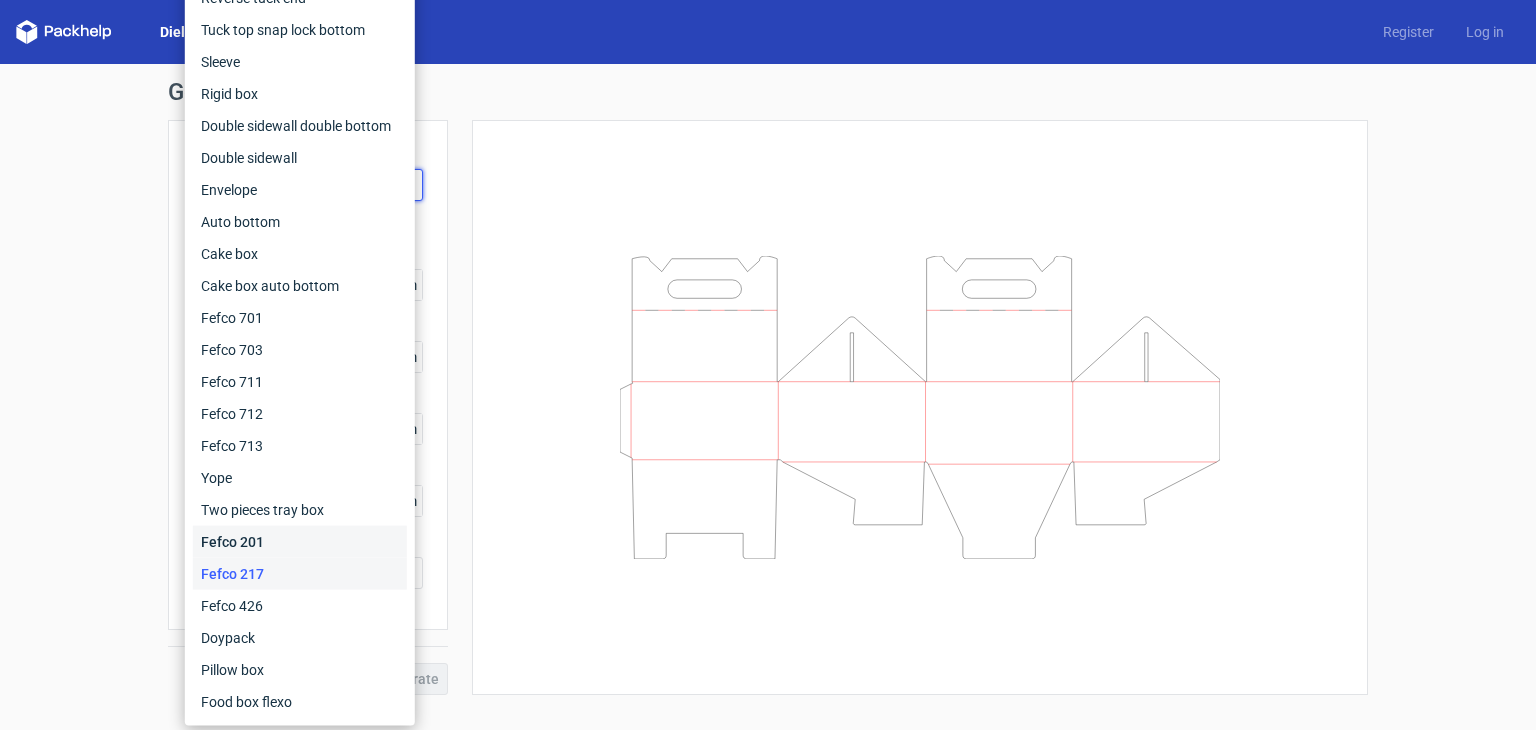click on "Fefco 201" at bounding box center [300, 542] 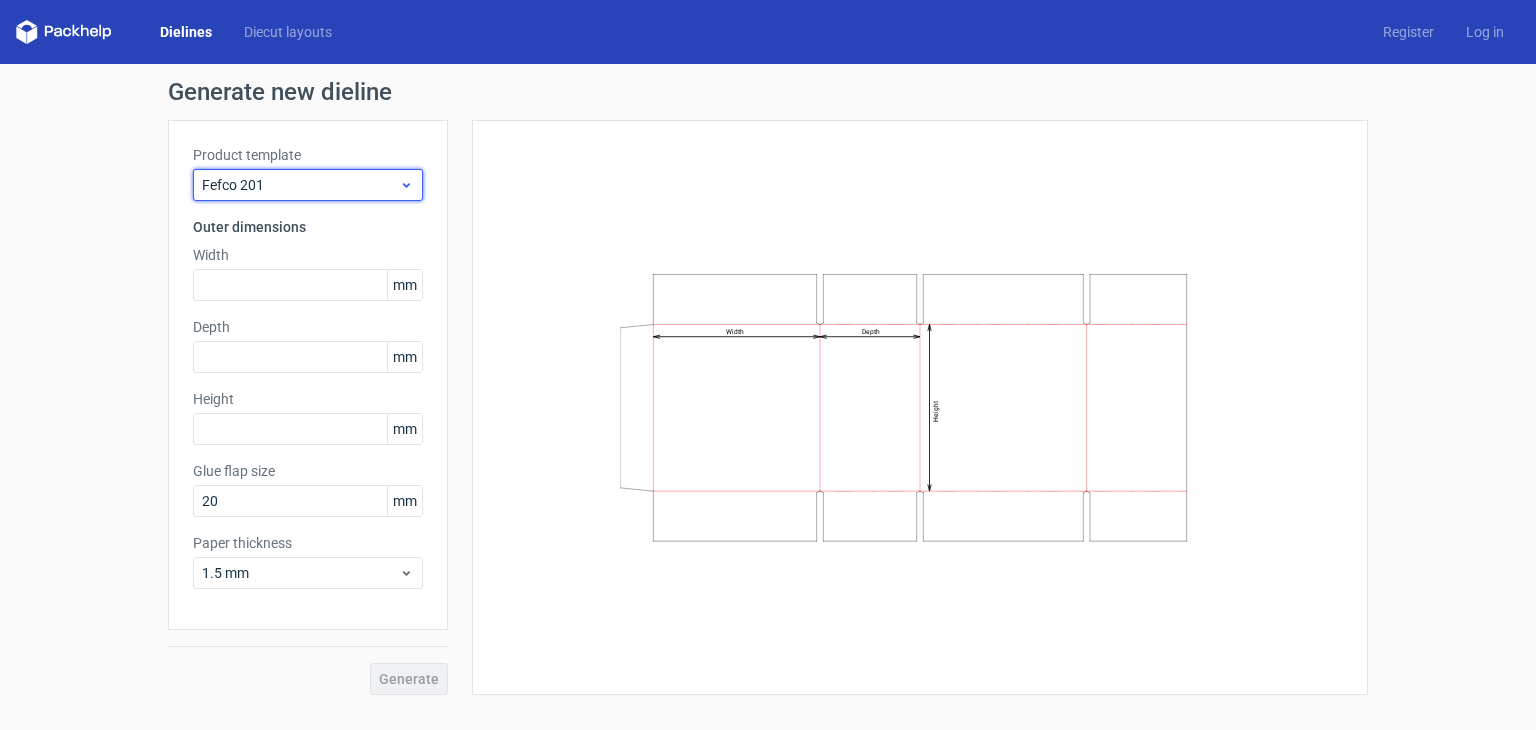 click on "Fefco 201" at bounding box center (300, 185) 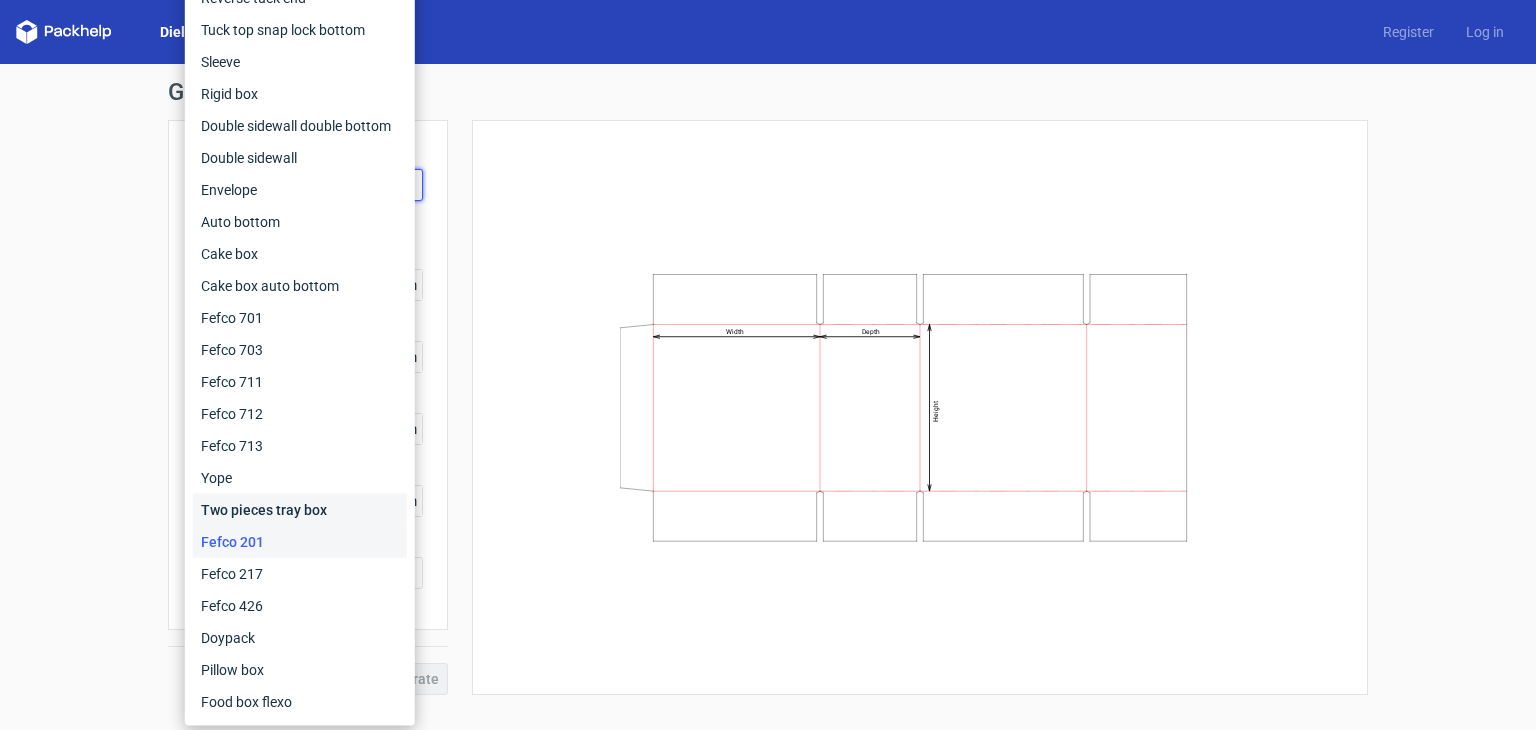 click on "Two pieces tray box" at bounding box center (300, 510) 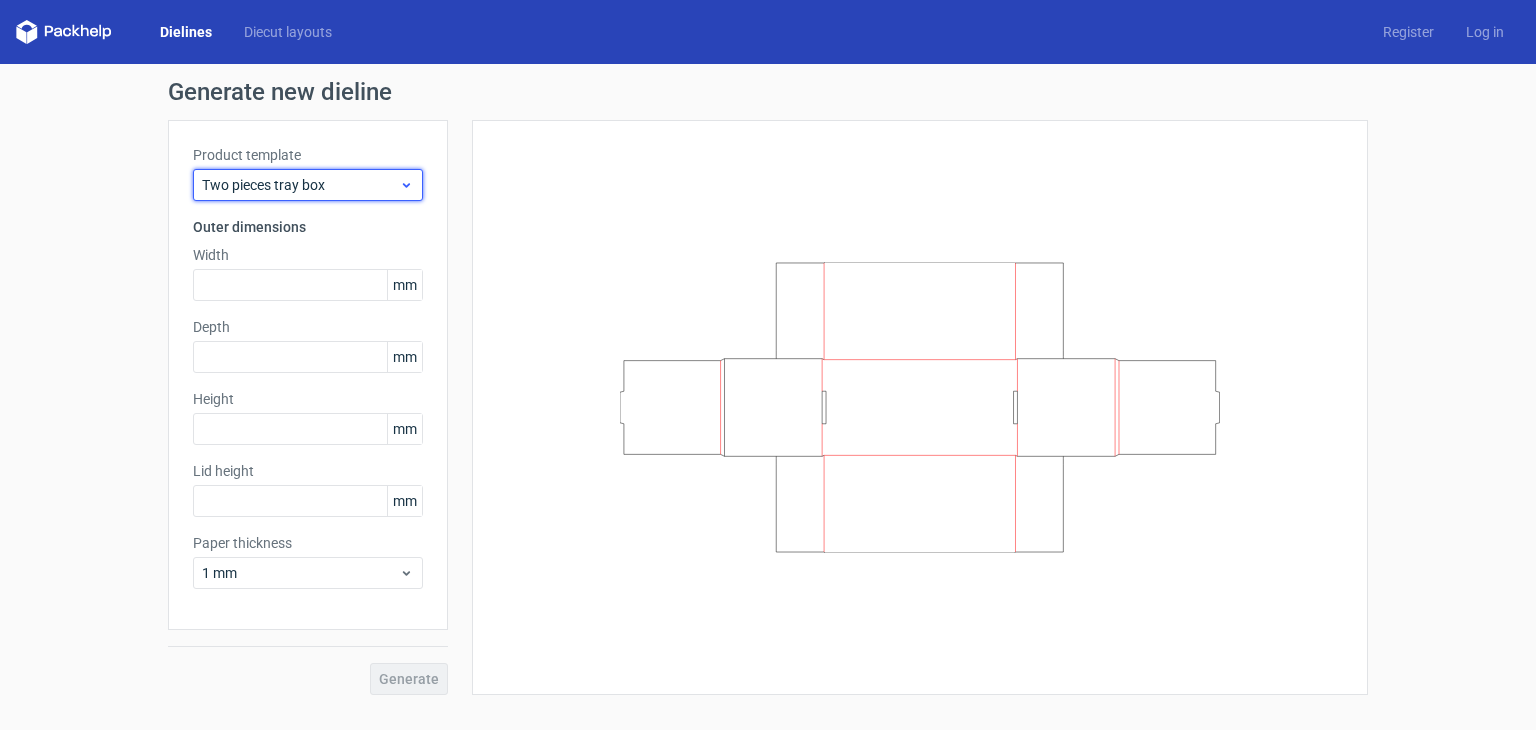 click on "Two pieces tray box" at bounding box center (300, 185) 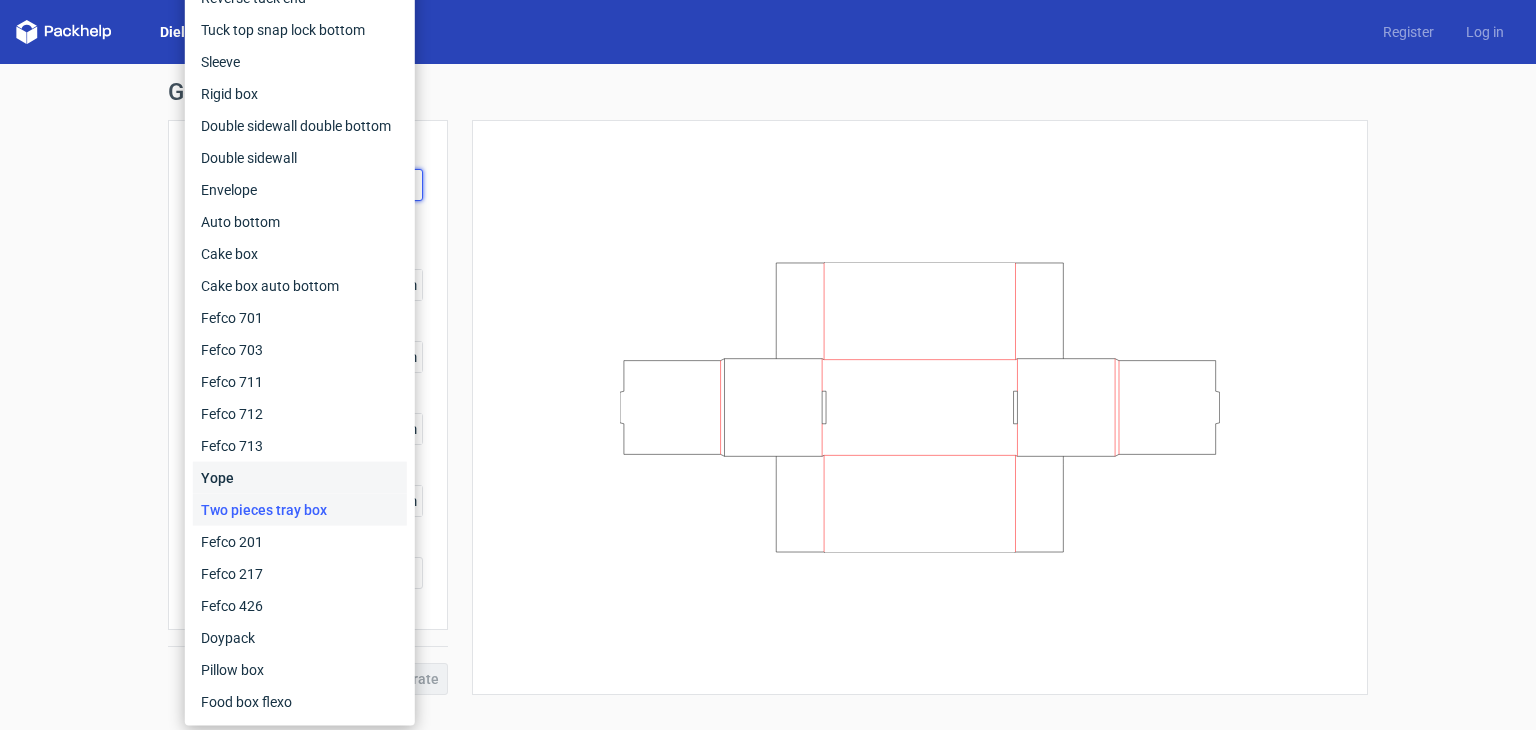 click on "Yope" at bounding box center (300, 478) 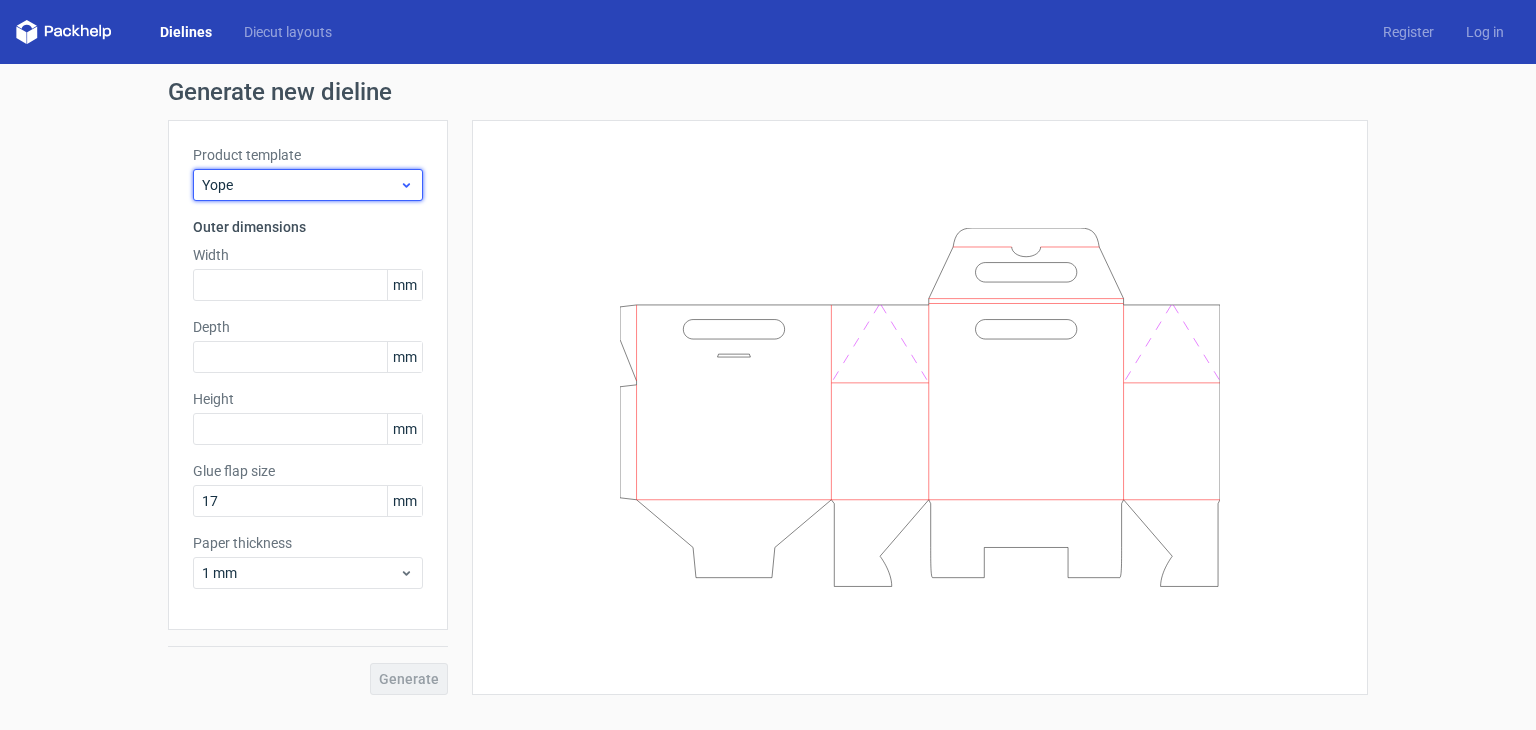 click on "Yope" at bounding box center [308, 185] 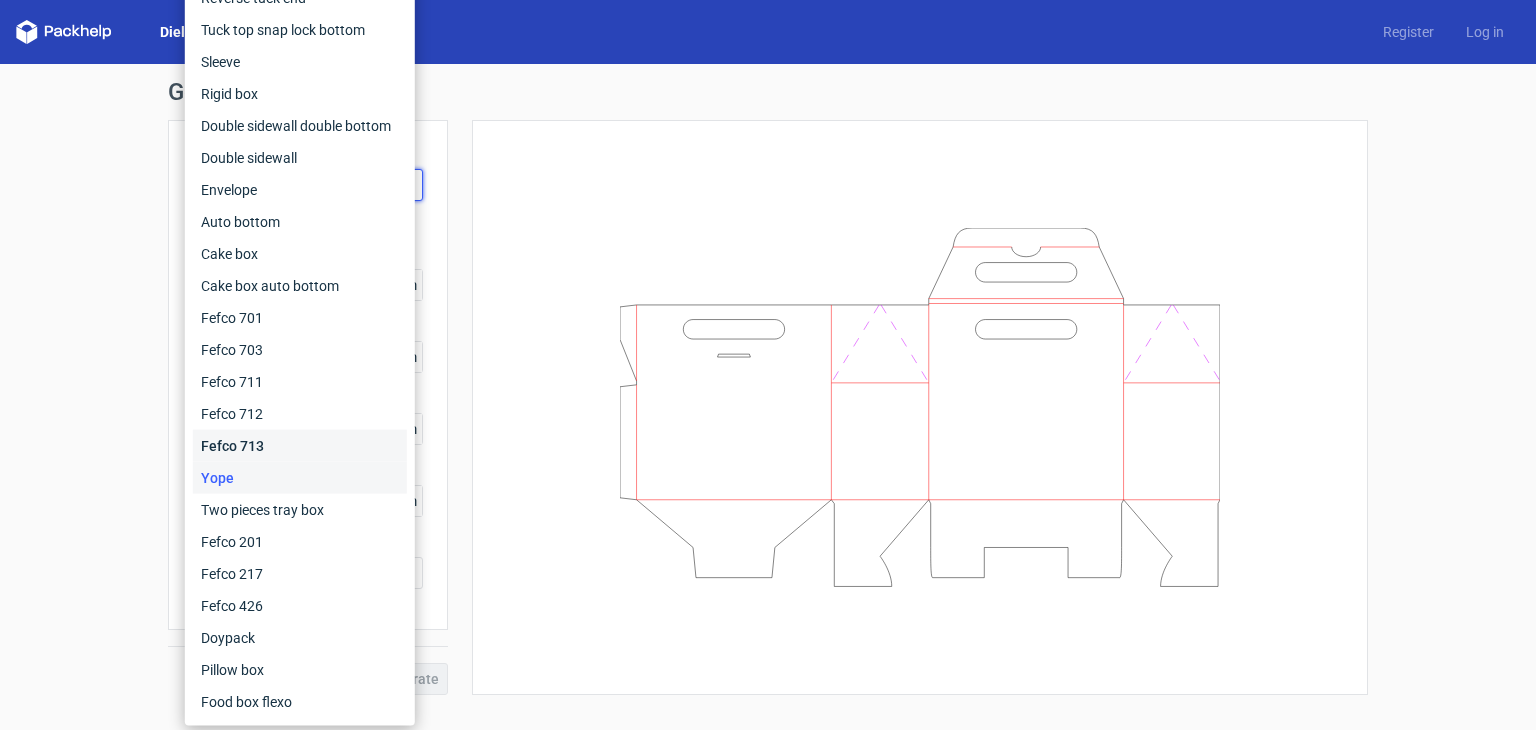 click on "Fefco 713" at bounding box center [300, 446] 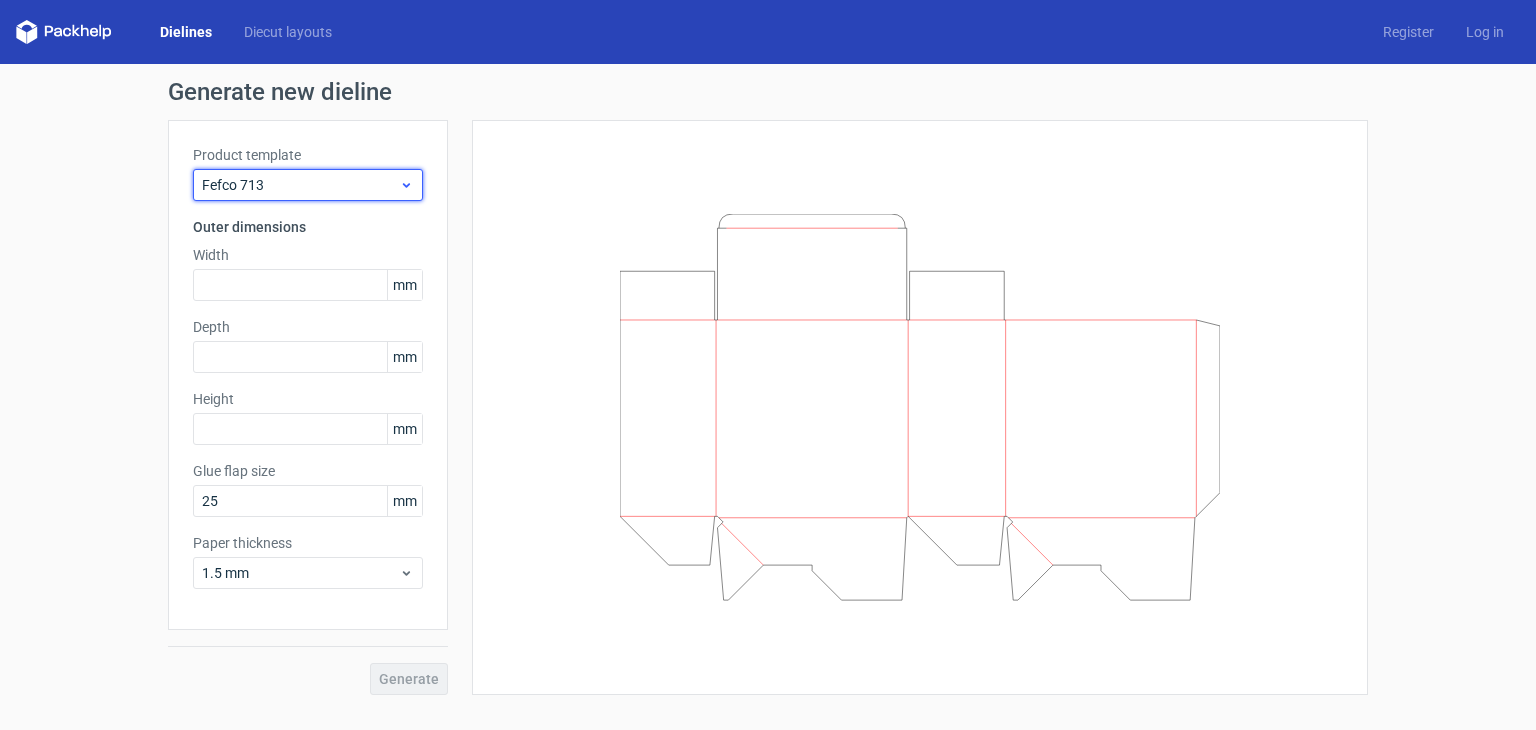 click on "Fefco 713" at bounding box center [300, 185] 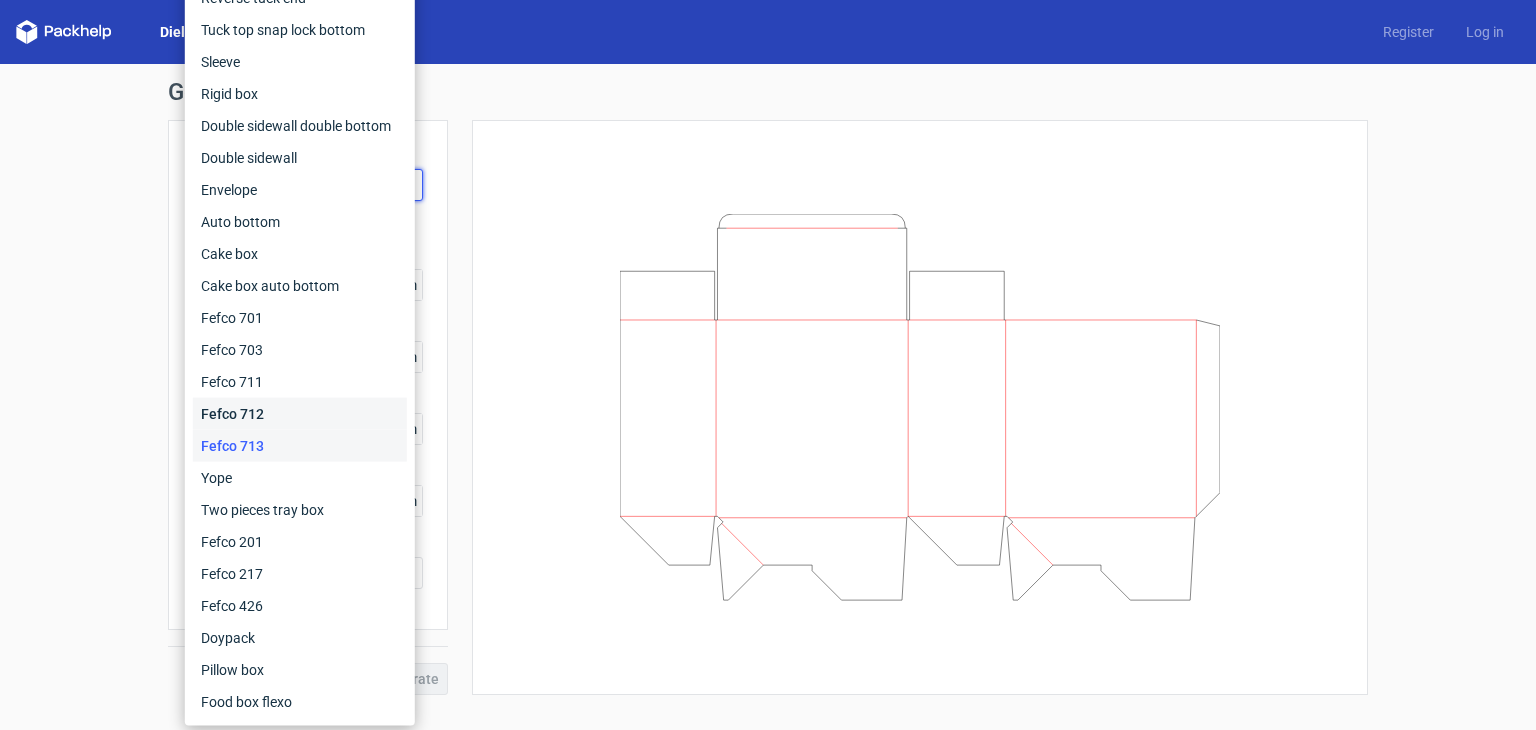 click on "Fefco 712" at bounding box center (300, 414) 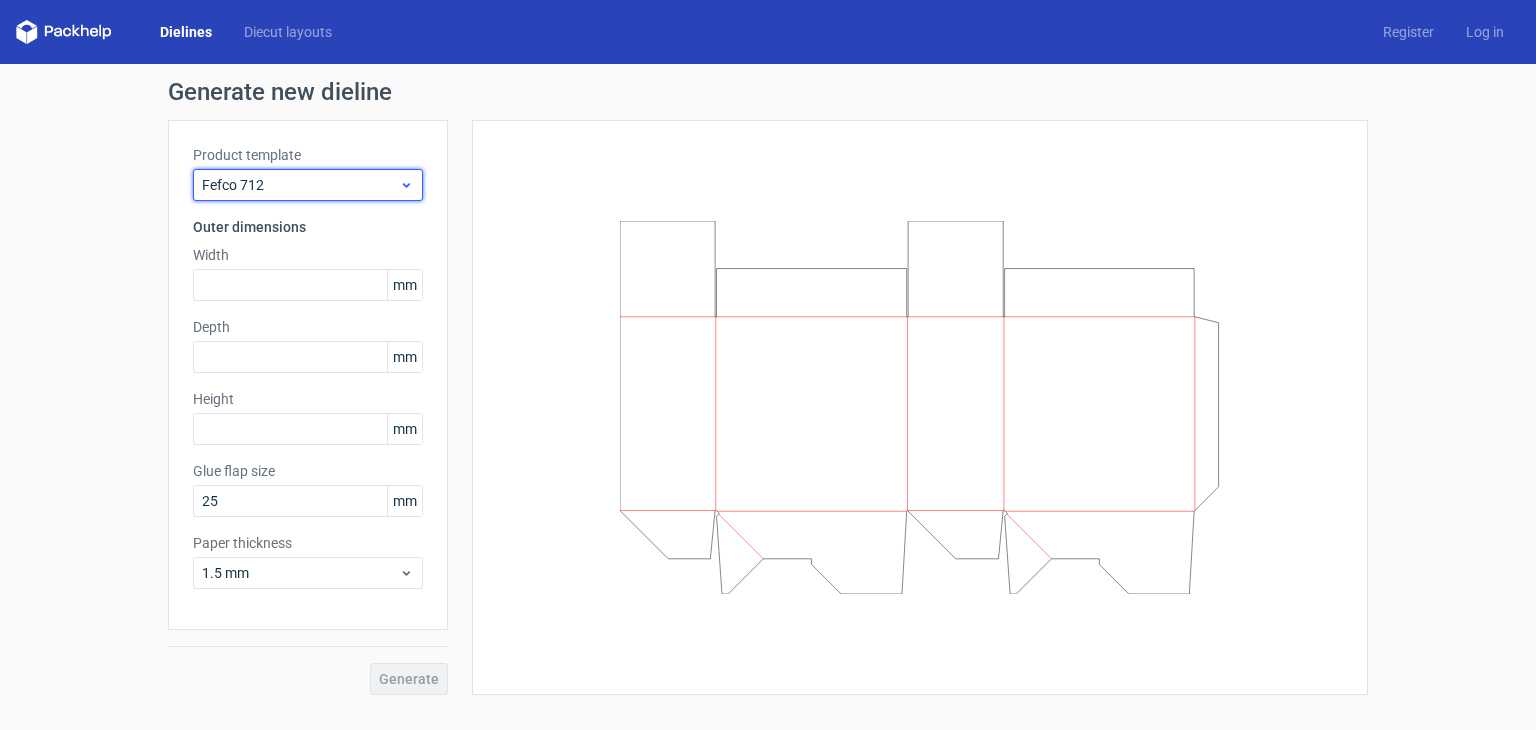 click on "Fefco 712" at bounding box center (300, 185) 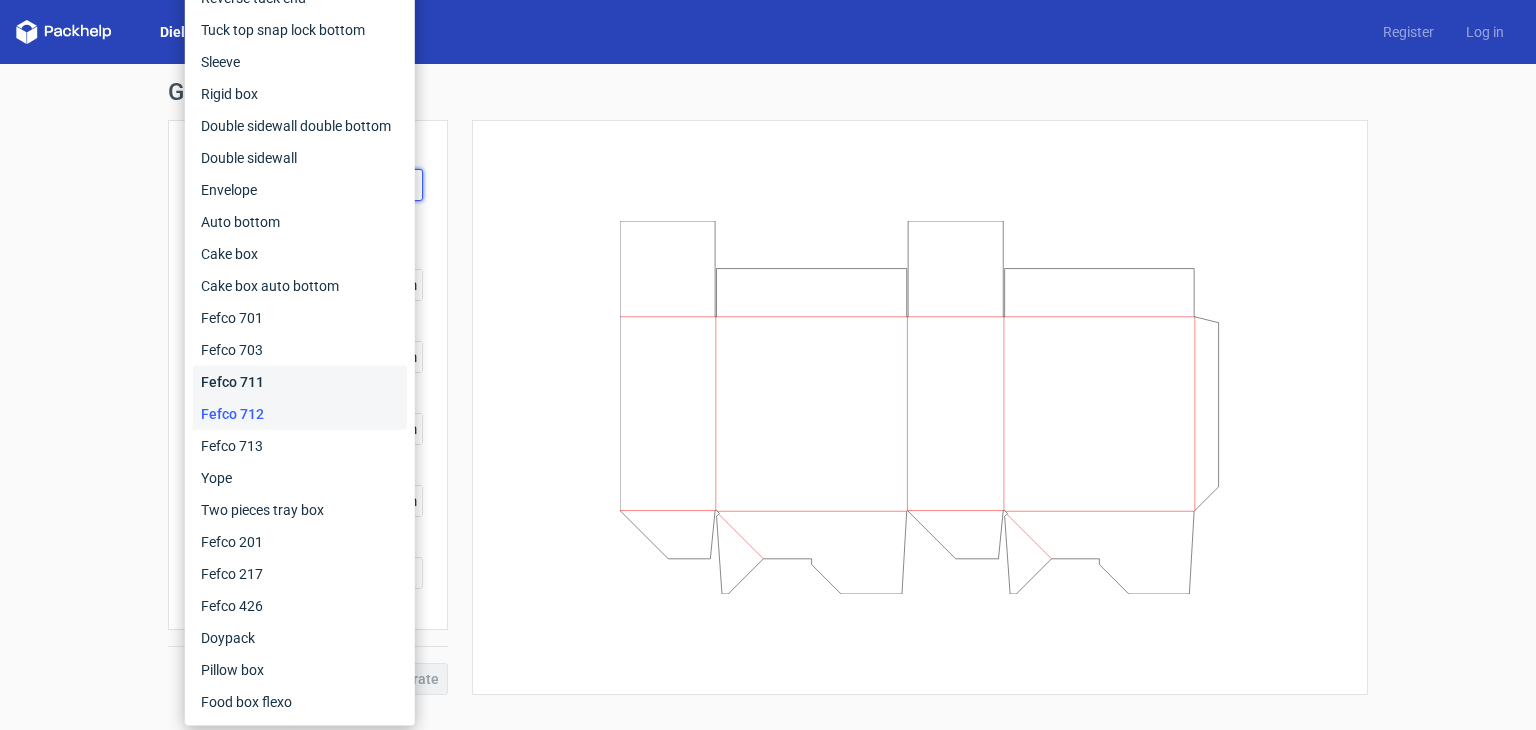 click on "Fefco 711" at bounding box center (300, 382) 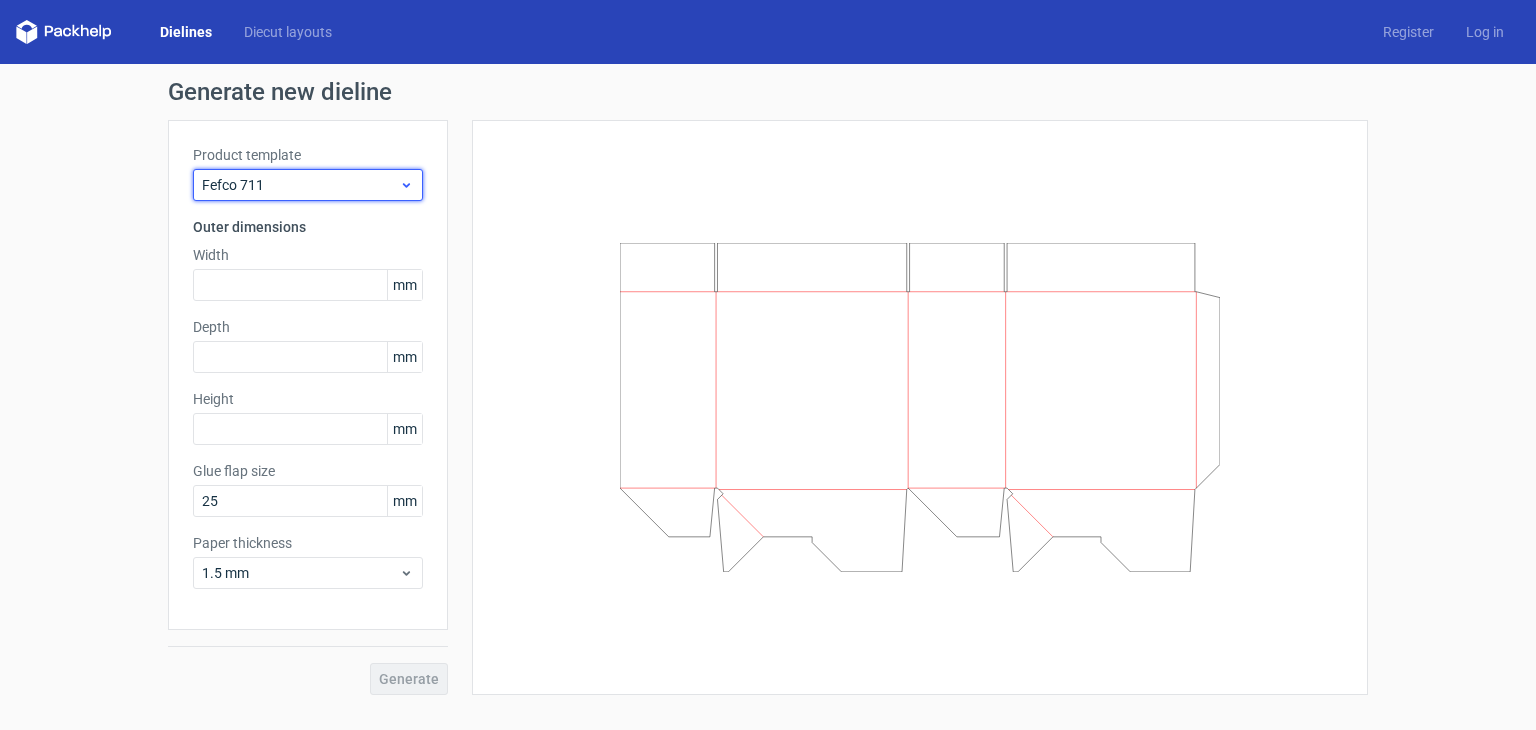 click on "Fefco 711" at bounding box center [300, 185] 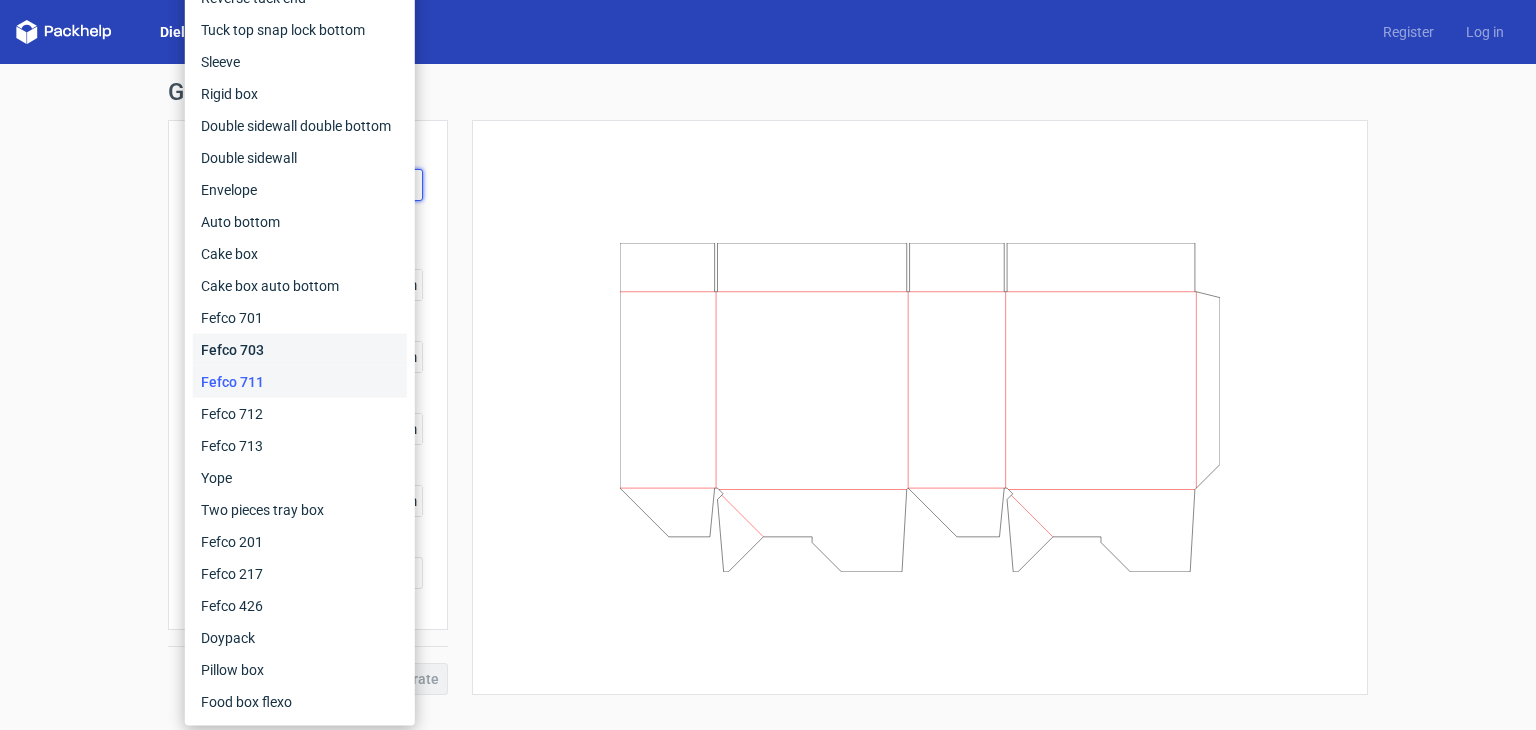 click on "Fefco 703" at bounding box center [300, 350] 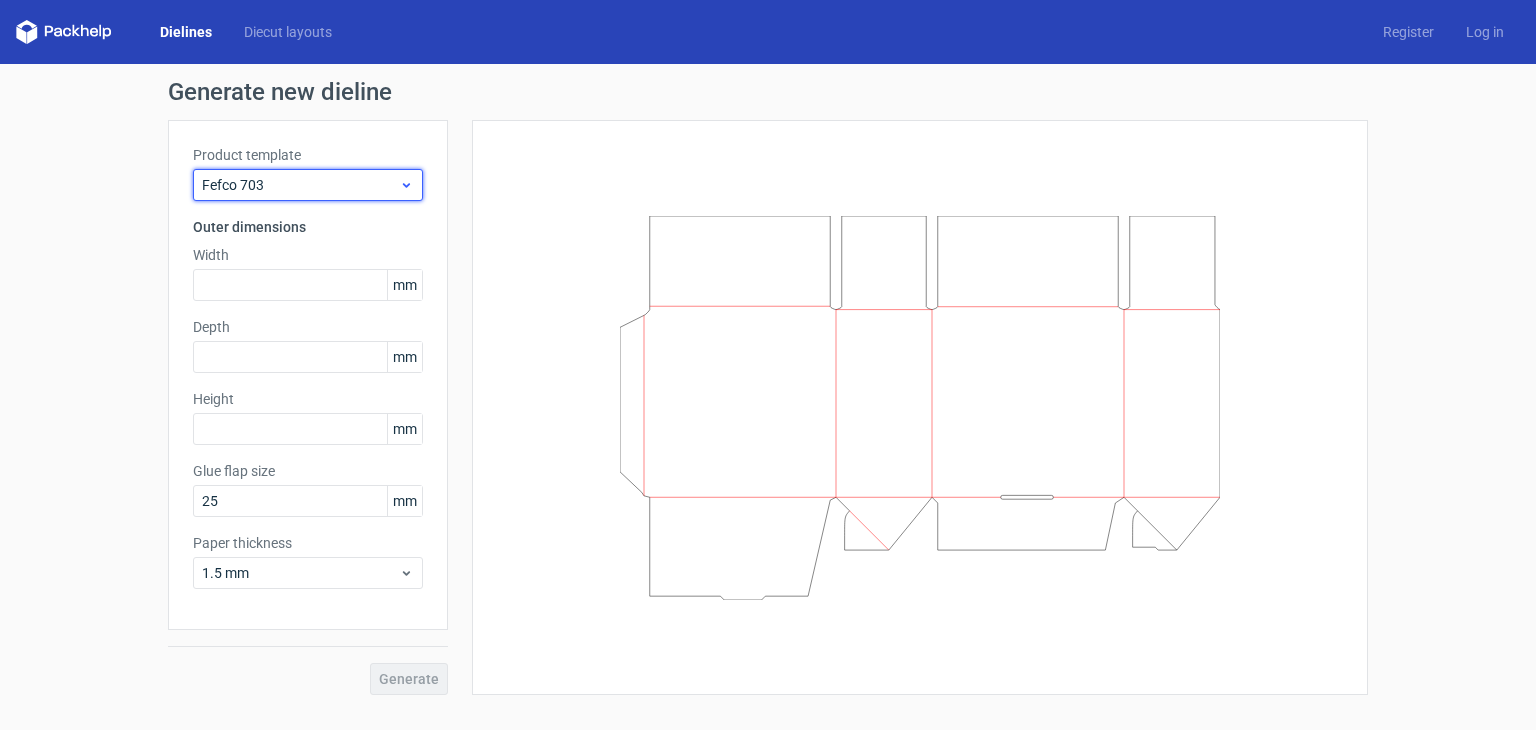 click on "Fefco 703" at bounding box center (300, 185) 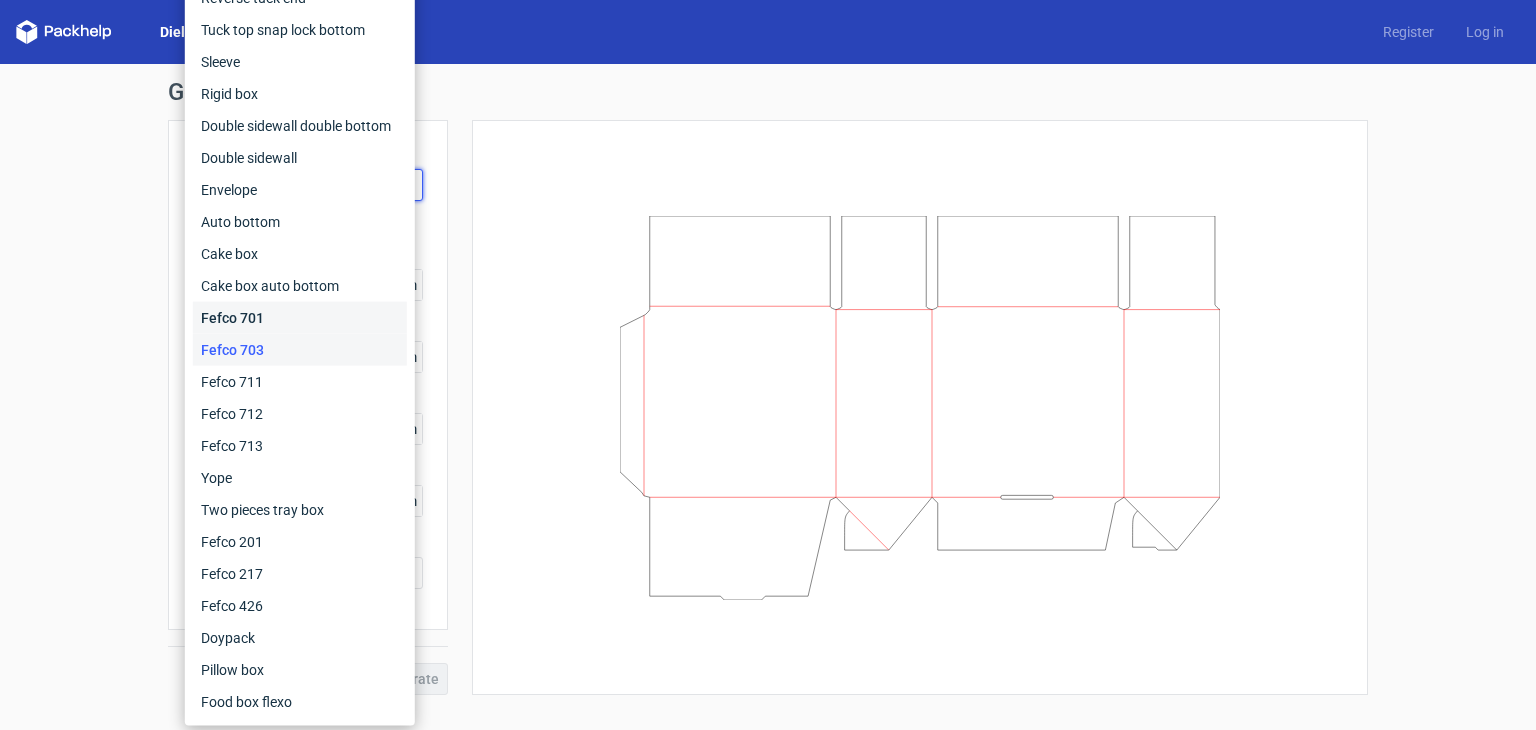 click on "Fefco 701" at bounding box center (300, 318) 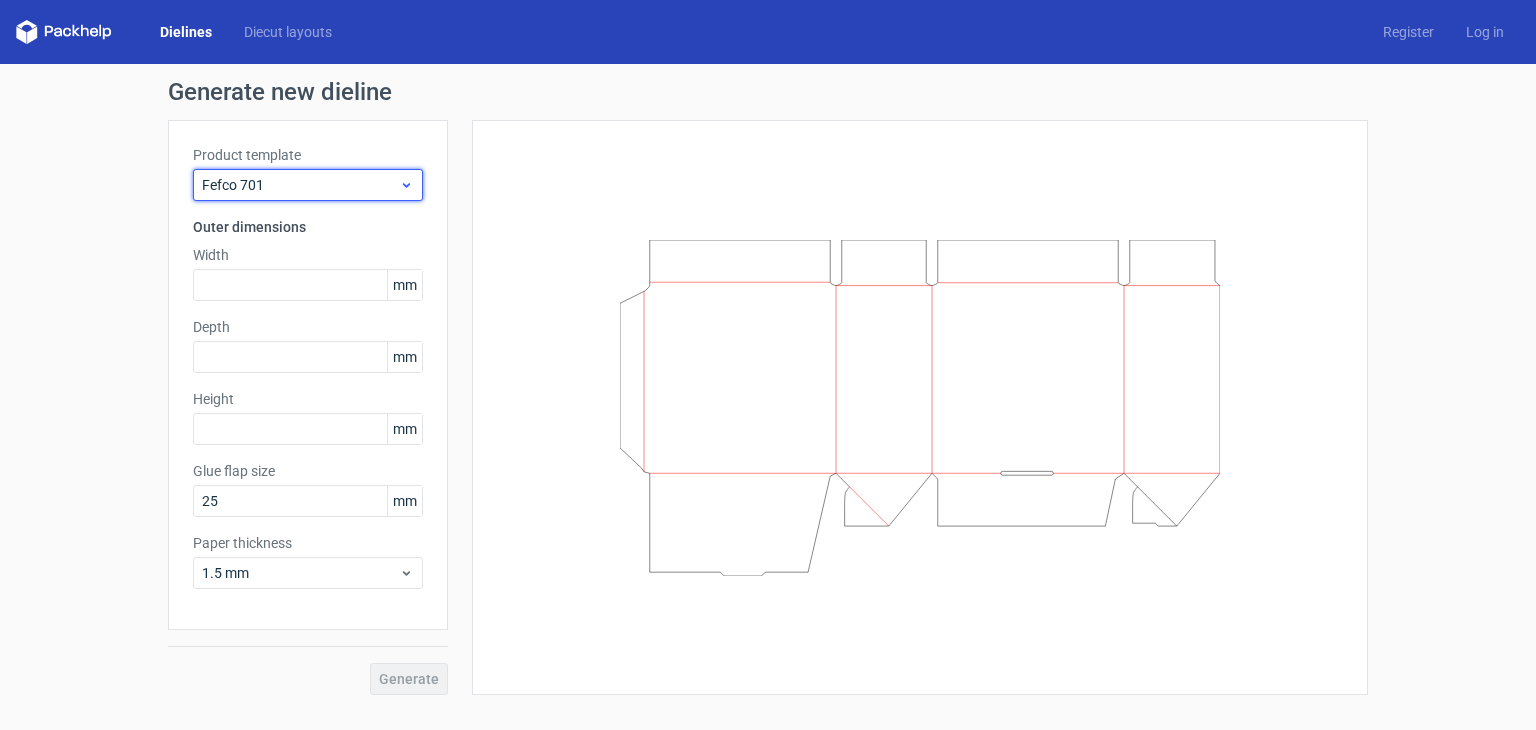 click on "Fefco 701" at bounding box center [300, 185] 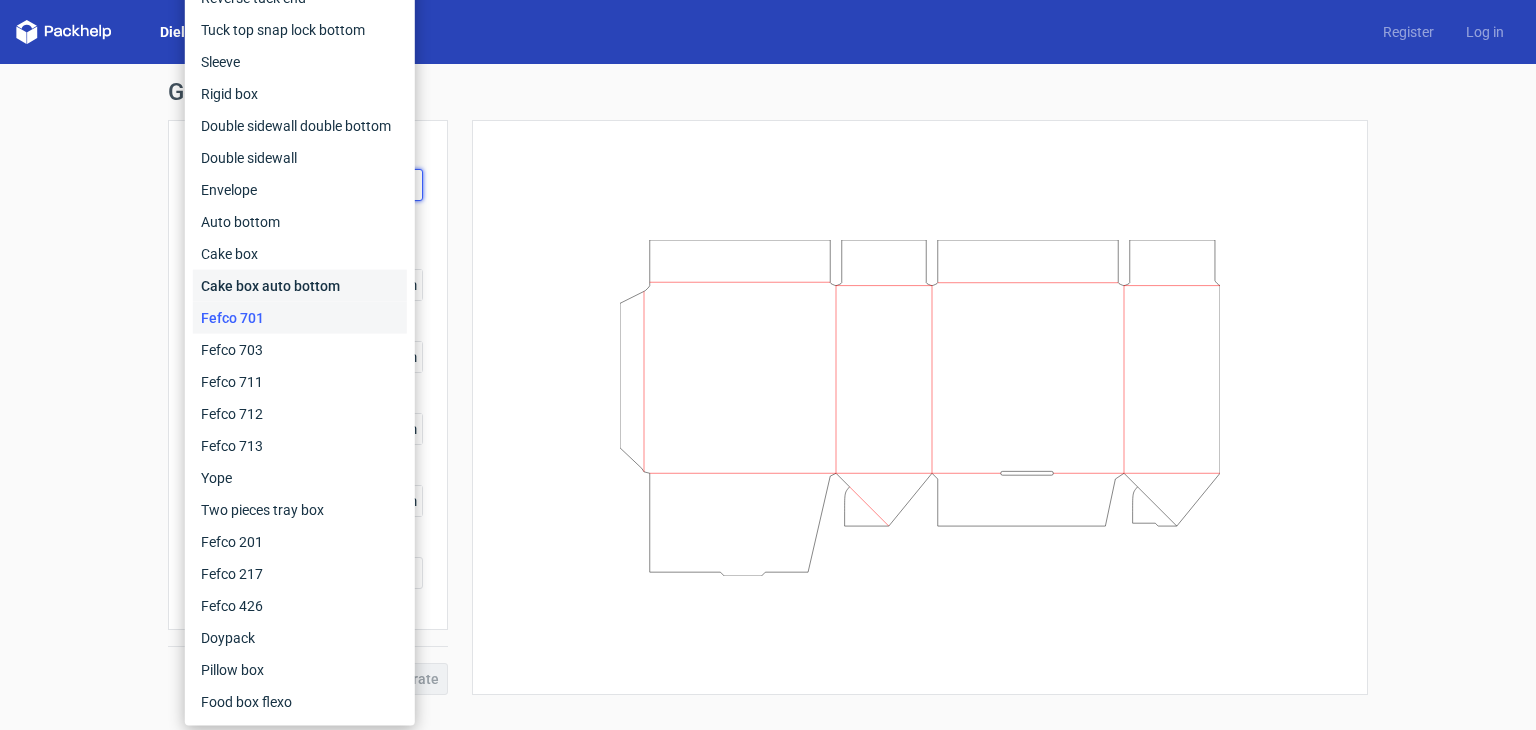 click on "Cake box auto bottom" at bounding box center [300, 286] 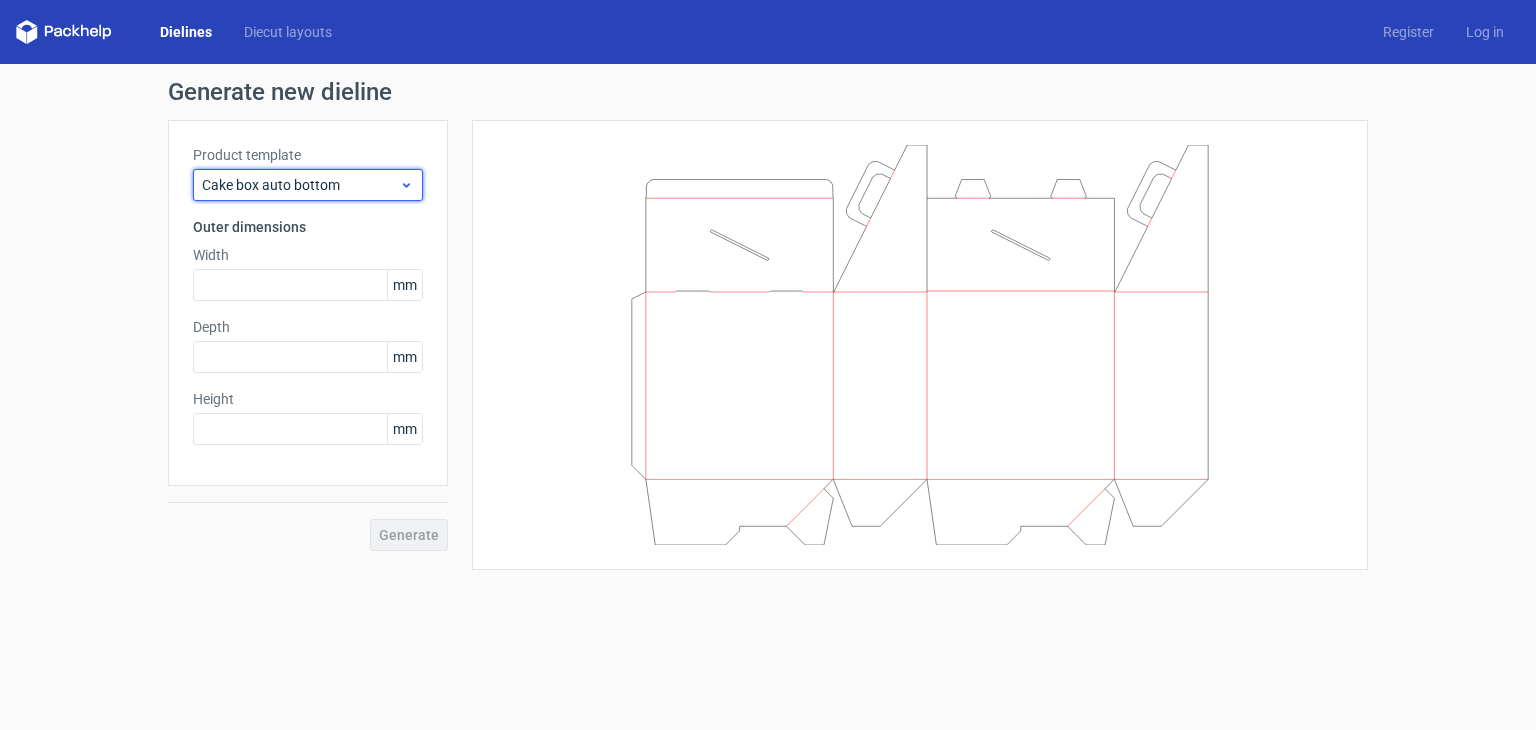 click on "Cake box auto bottom" at bounding box center (300, 185) 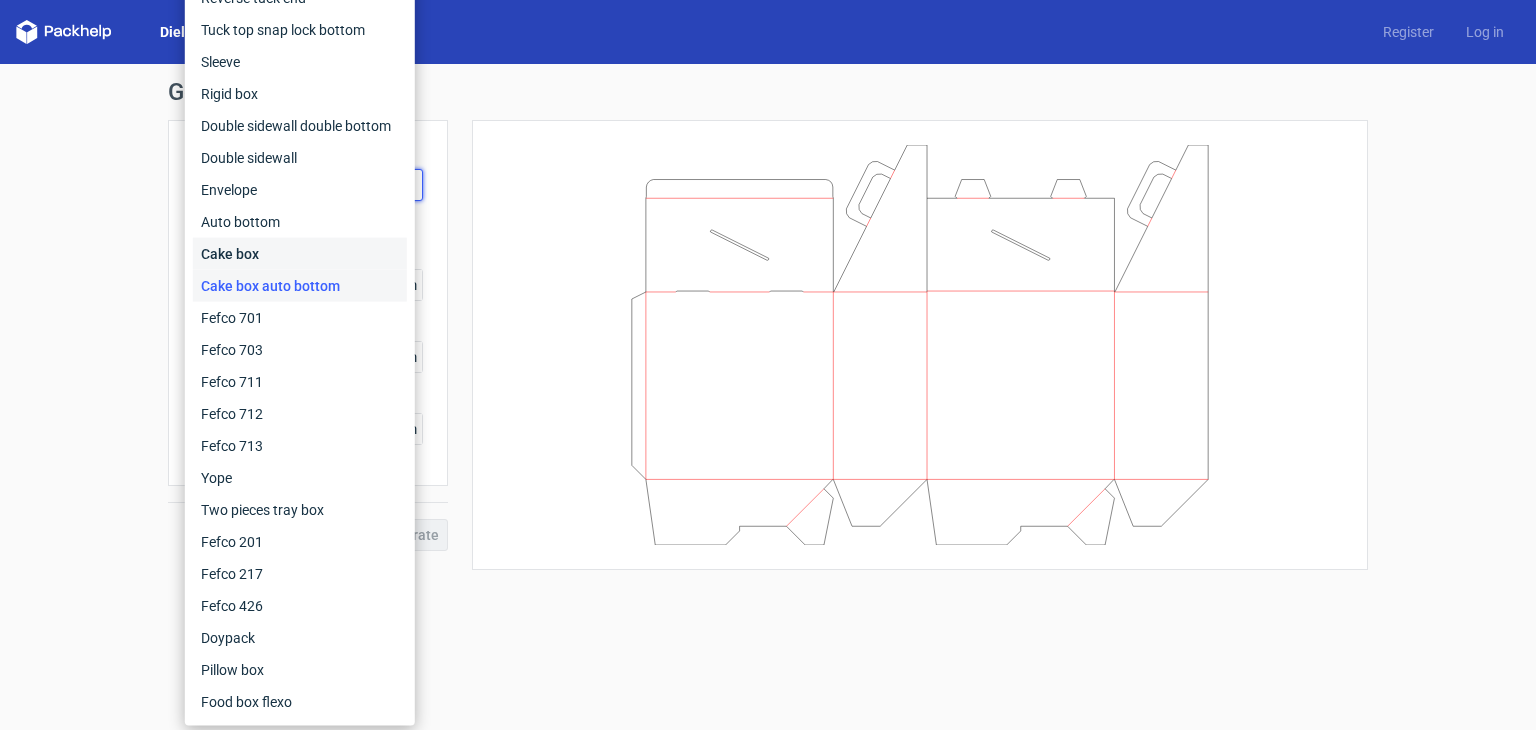 click on "Cake box" at bounding box center [300, 254] 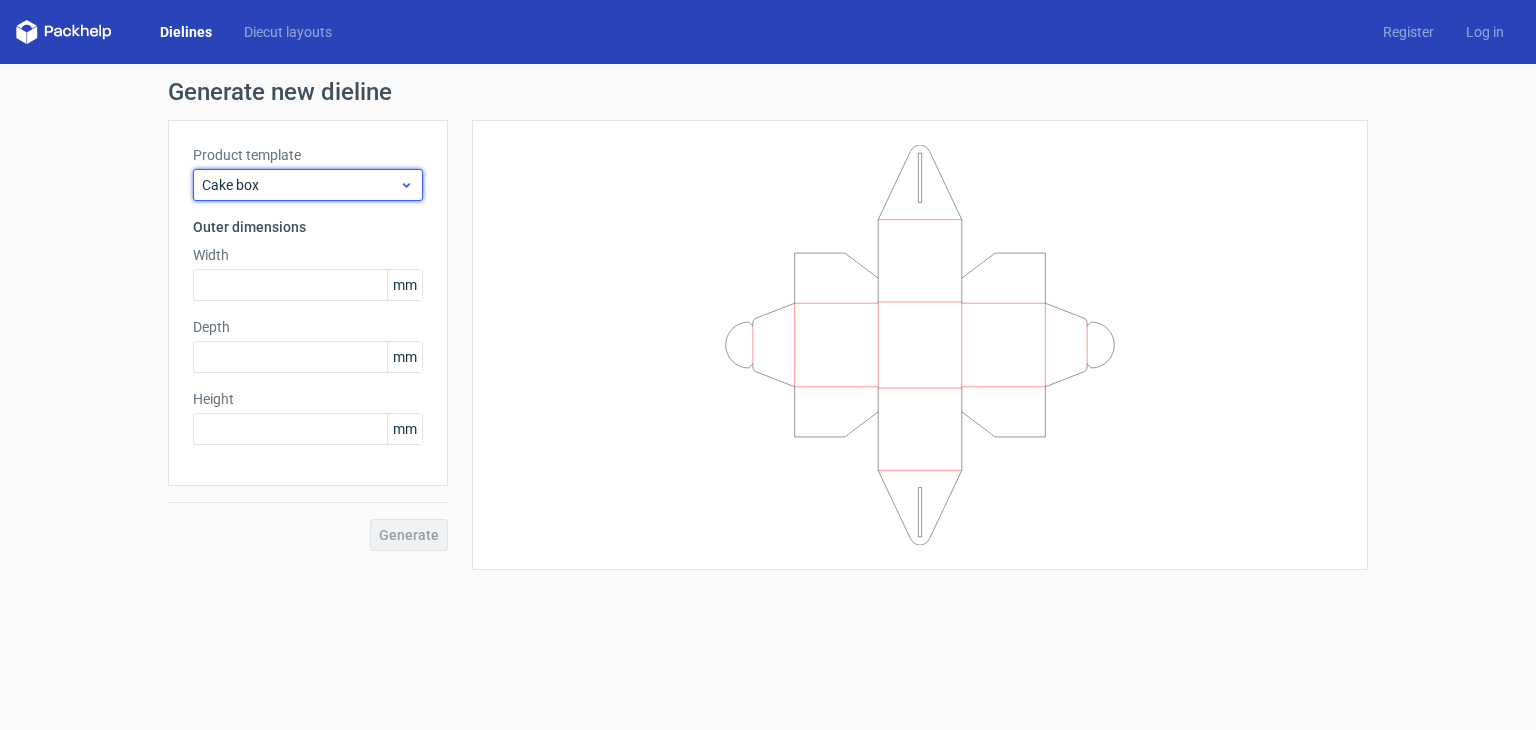 click on "Cake box" at bounding box center [300, 185] 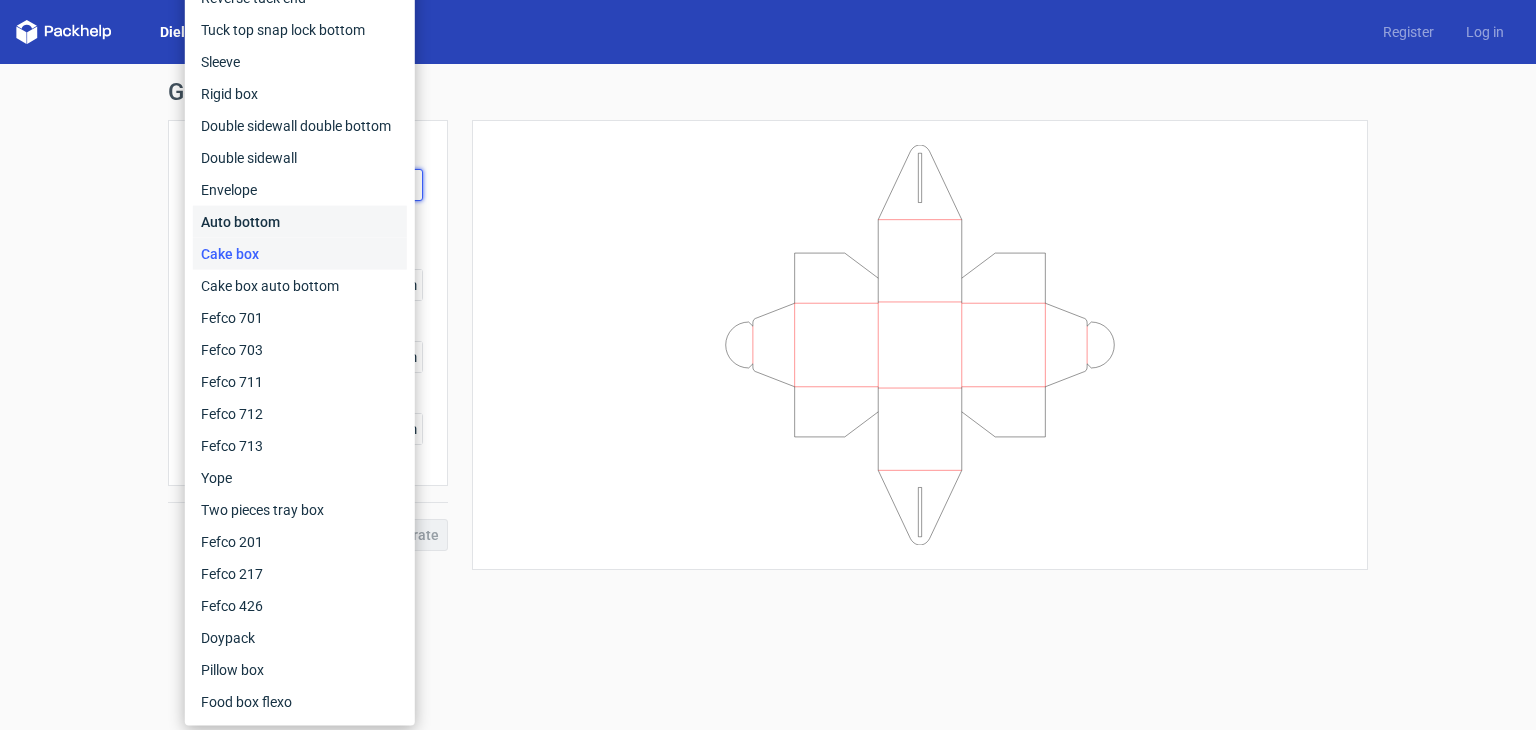 click on "Auto bottom" at bounding box center [300, 222] 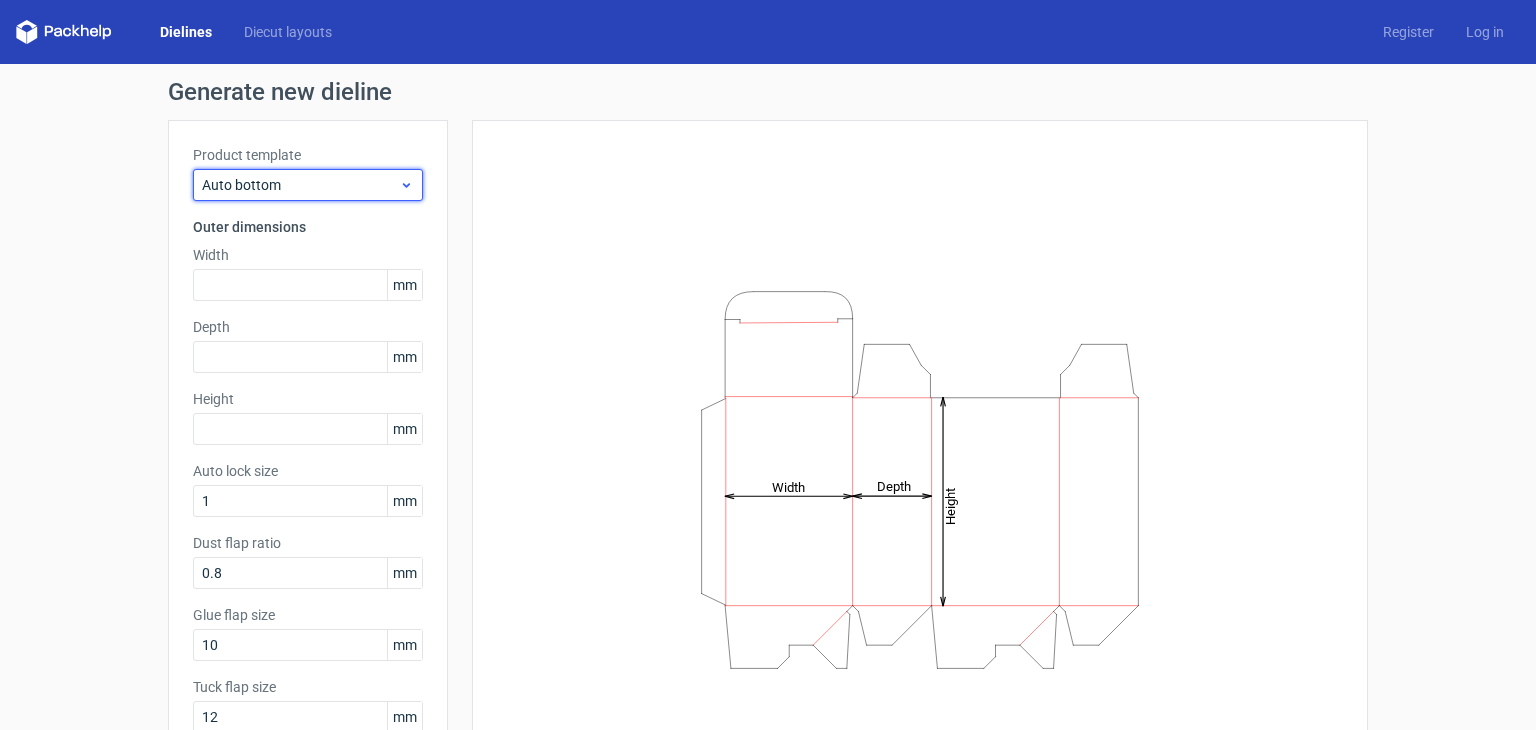 click on "Auto bottom" at bounding box center (300, 185) 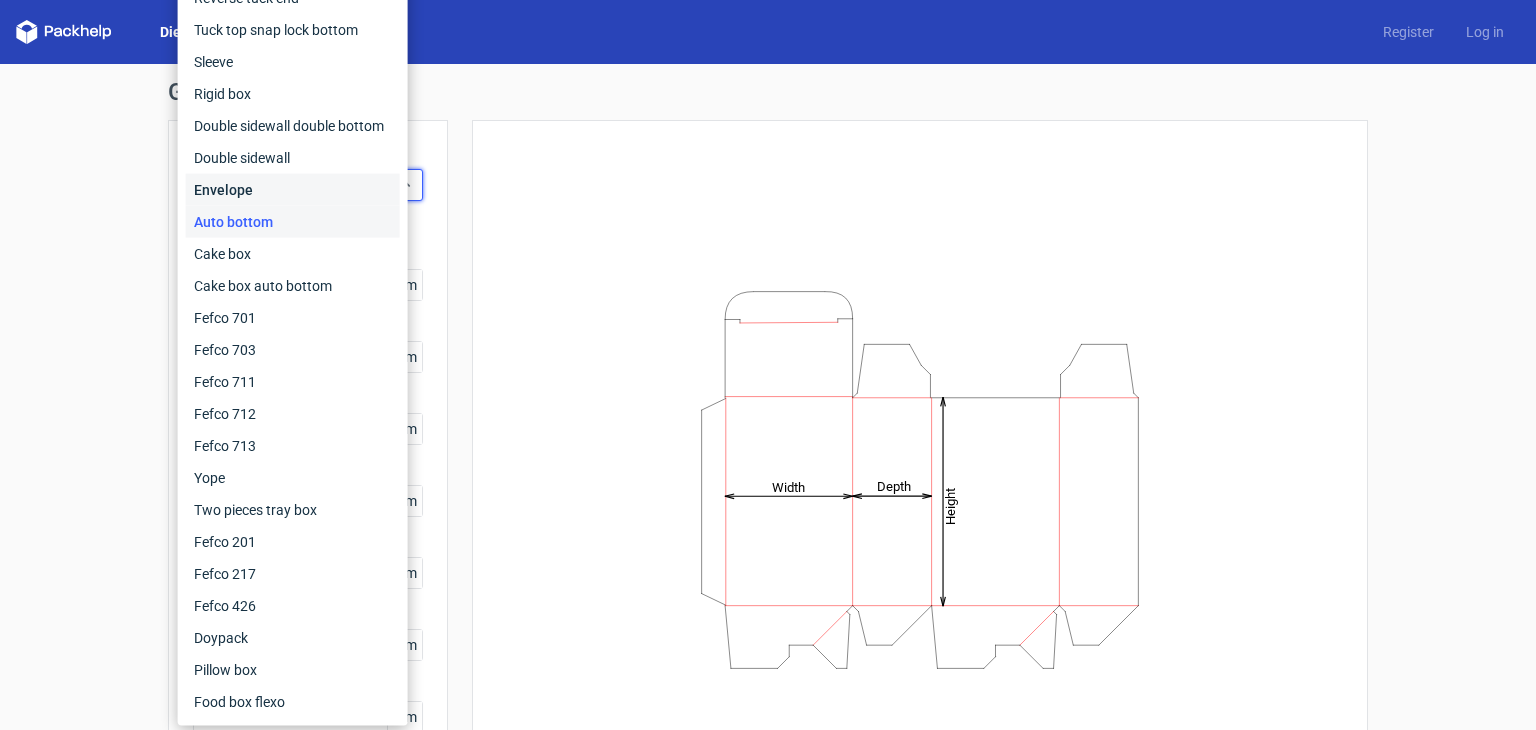 click on "Envelope" at bounding box center [293, 190] 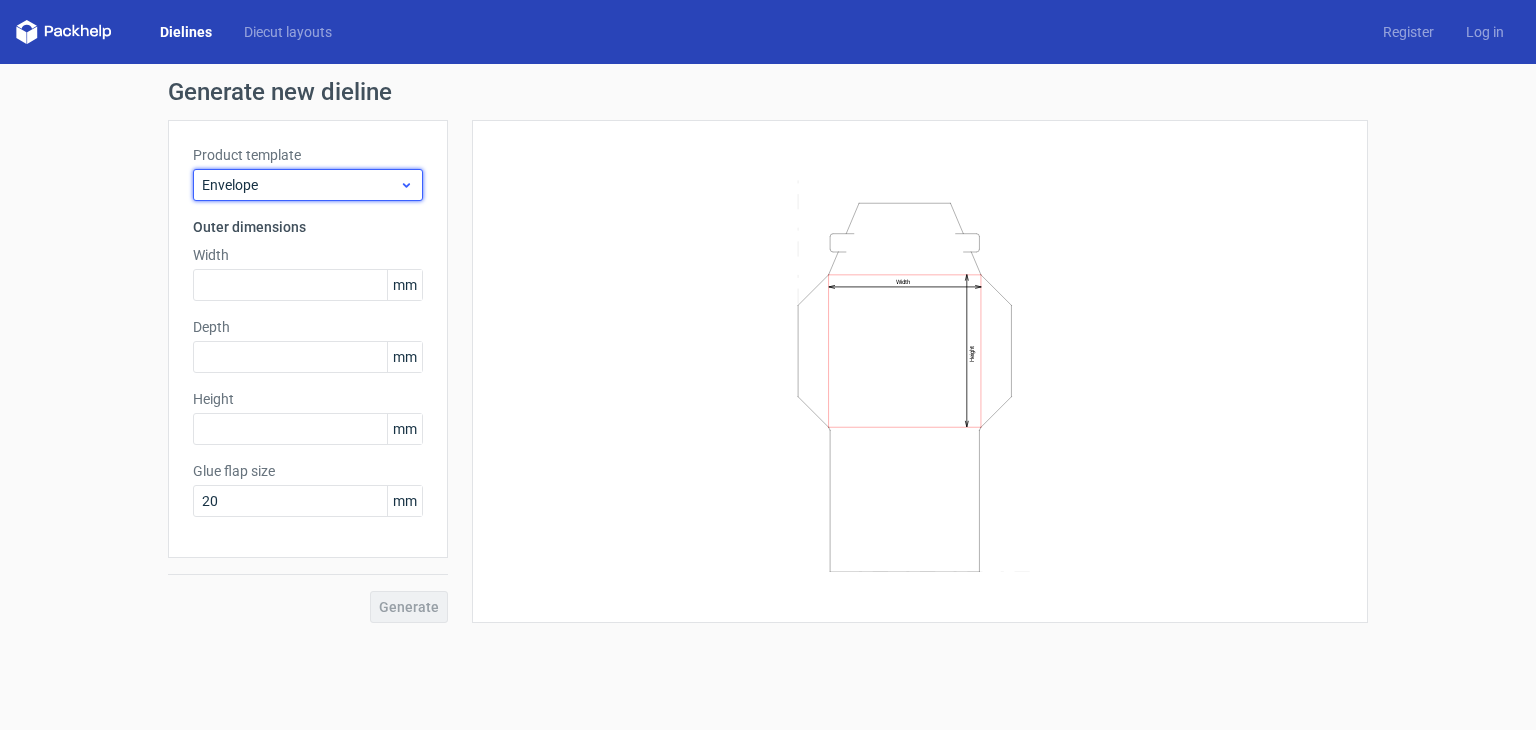 click on "Envelope" at bounding box center [300, 185] 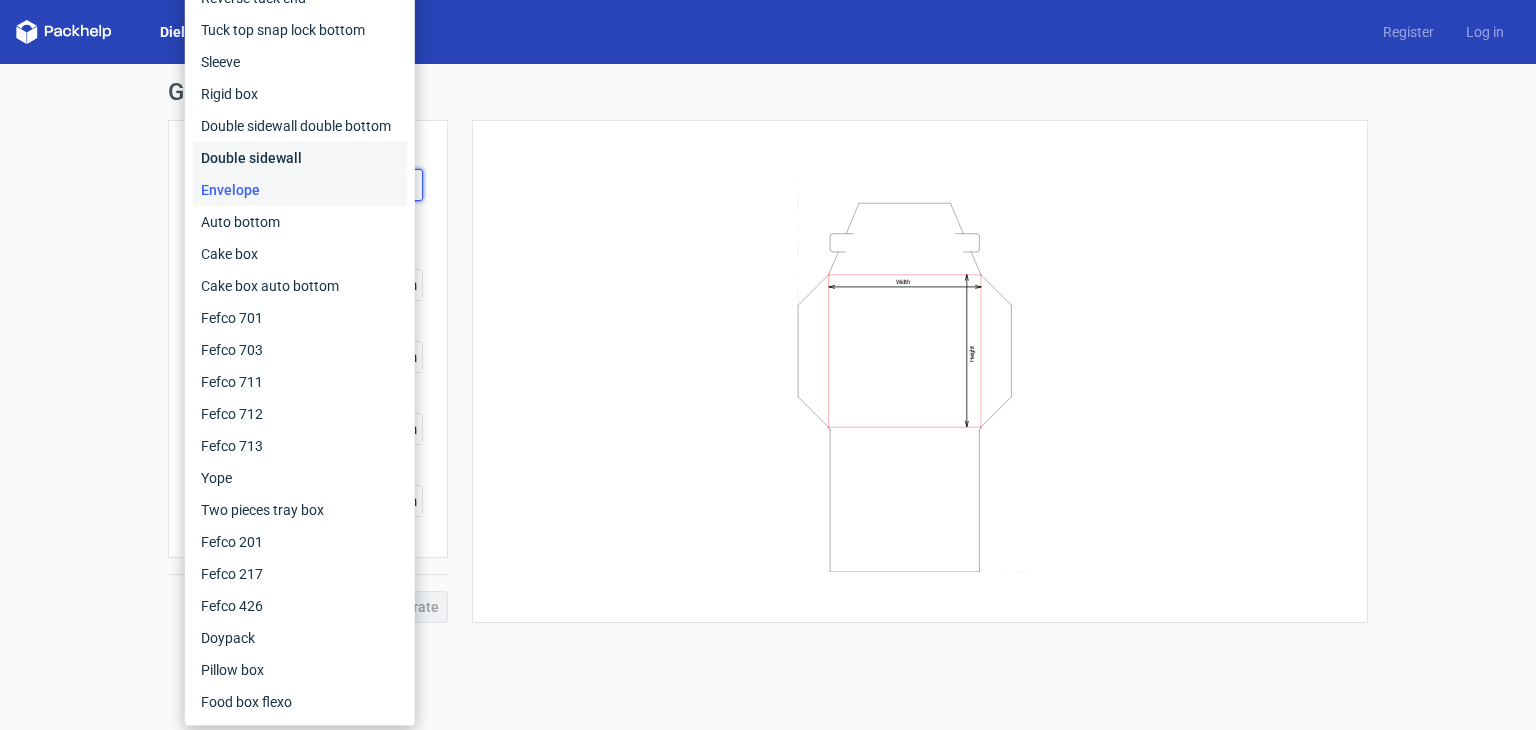 click on "Double sidewall" at bounding box center [300, 158] 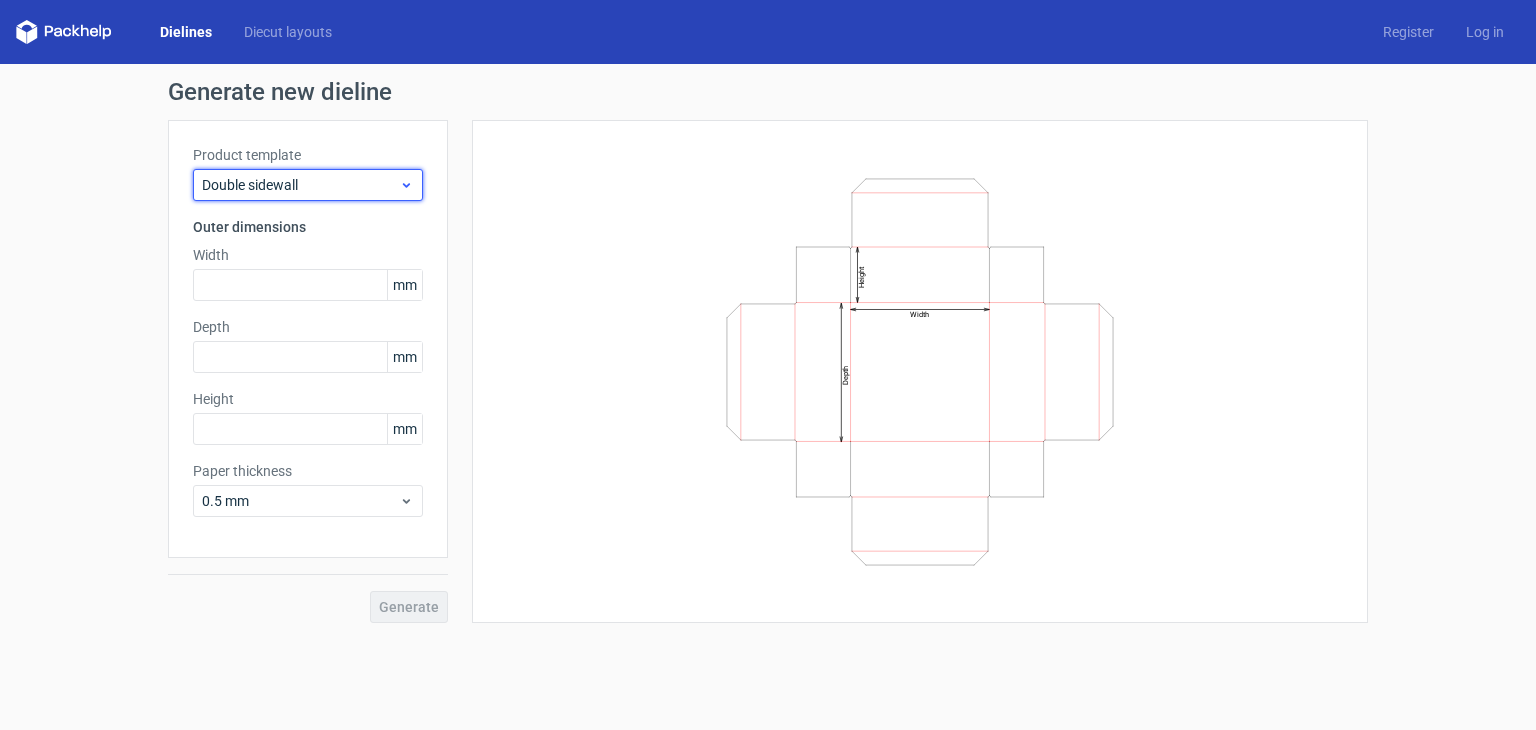 click on "Double sidewall" at bounding box center (300, 185) 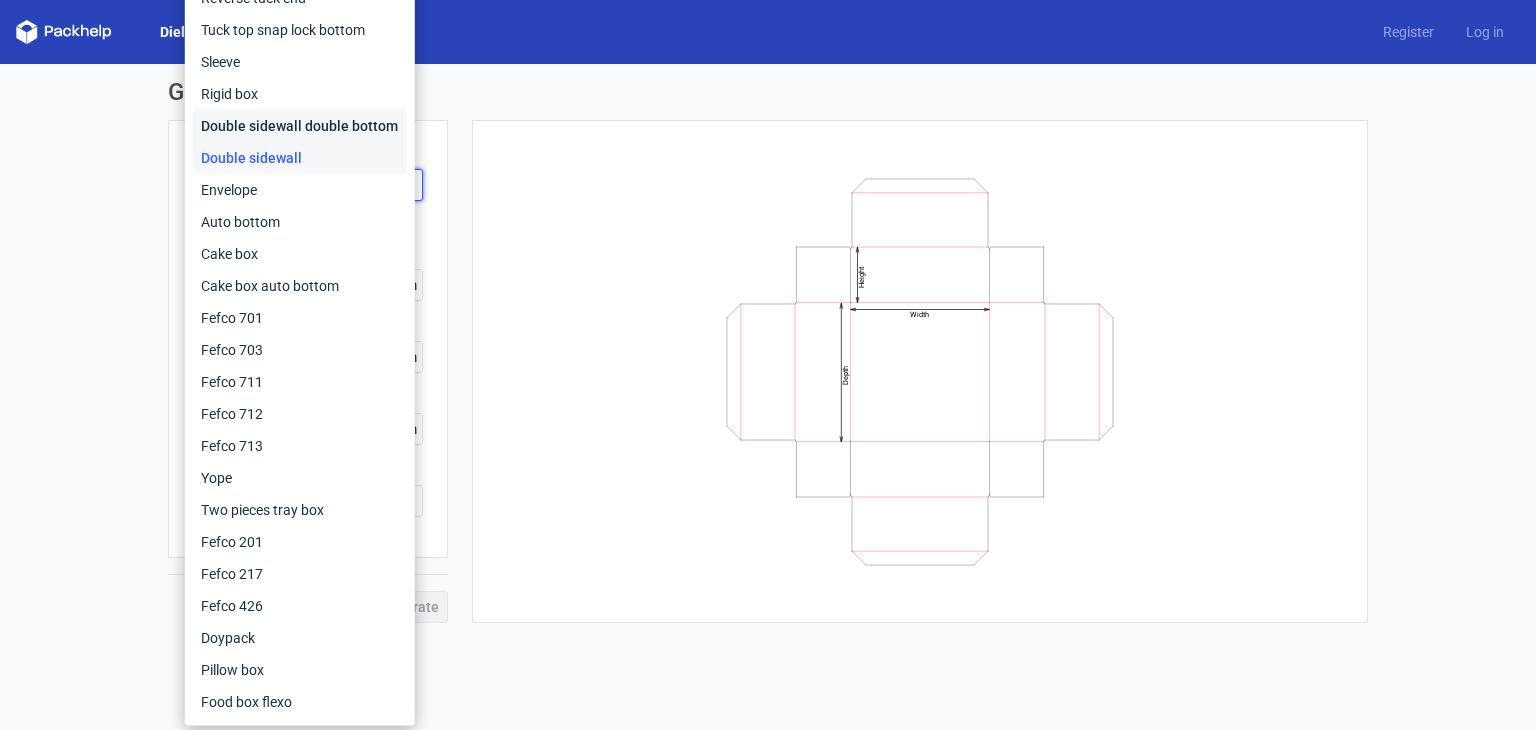 click on "Double sidewall double bottom" at bounding box center (300, 126) 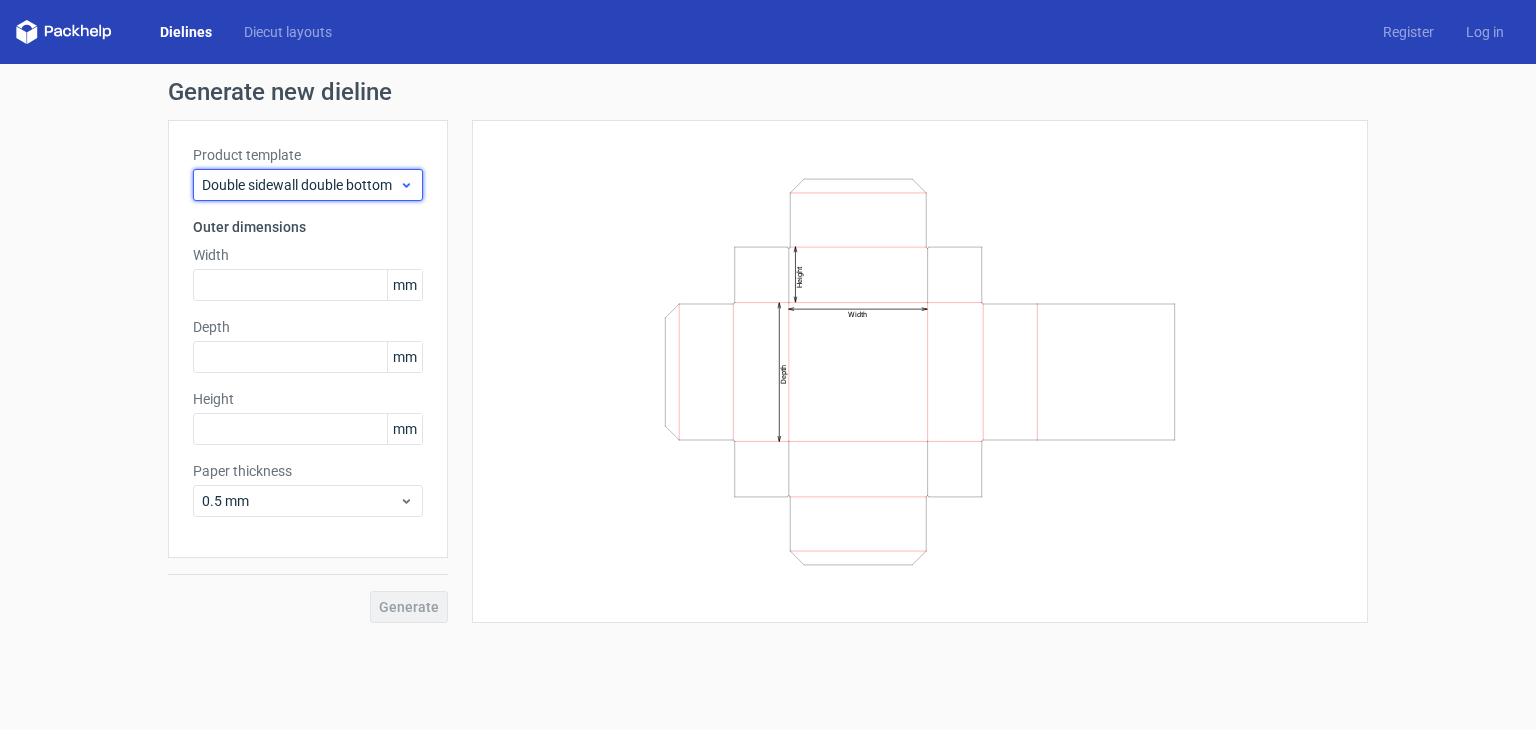 click on "Double sidewall double bottom" at bounding box center (300, 185) 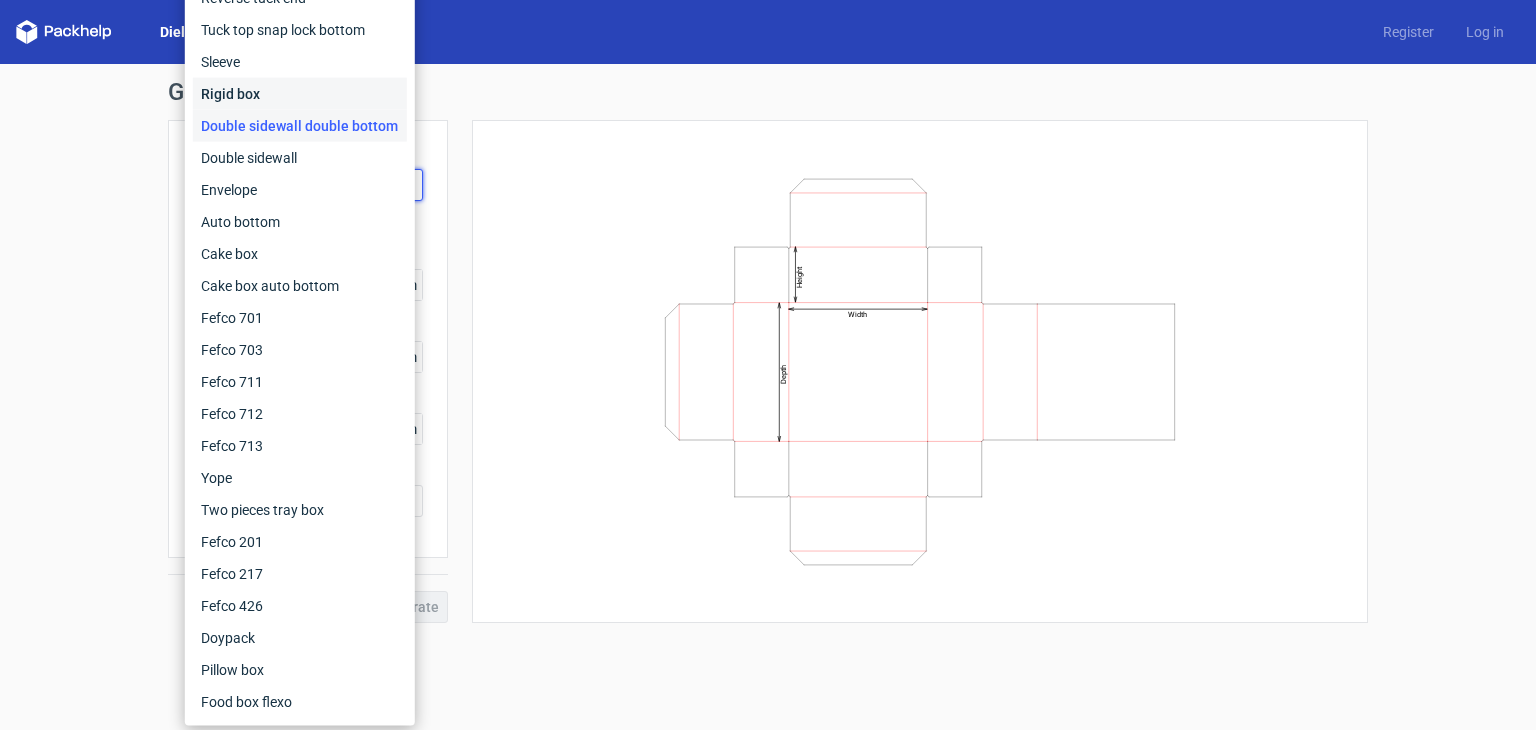 click on "Rigid box" at bounding box center [300, 94] 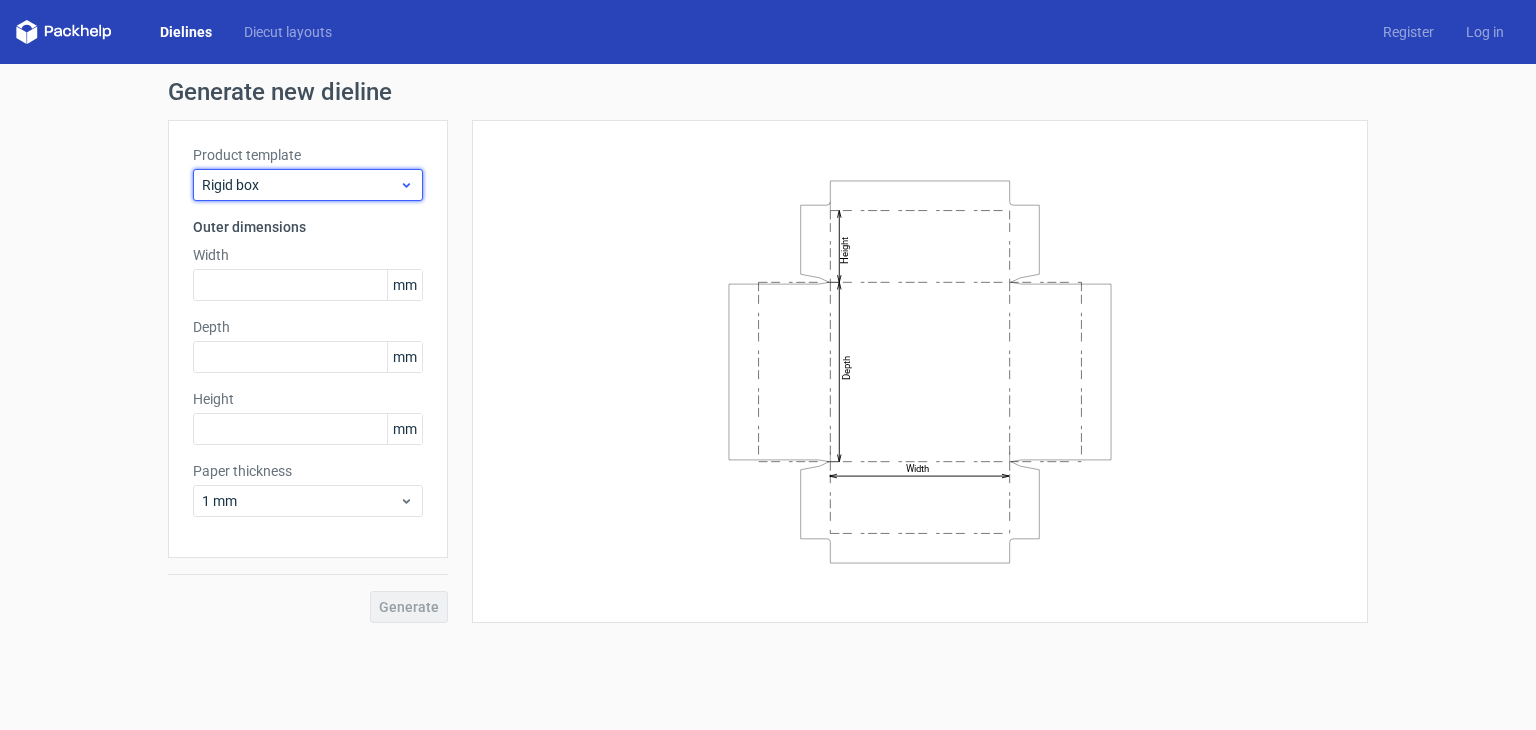 click on "Rigid box" at bounding box center [300, 185] 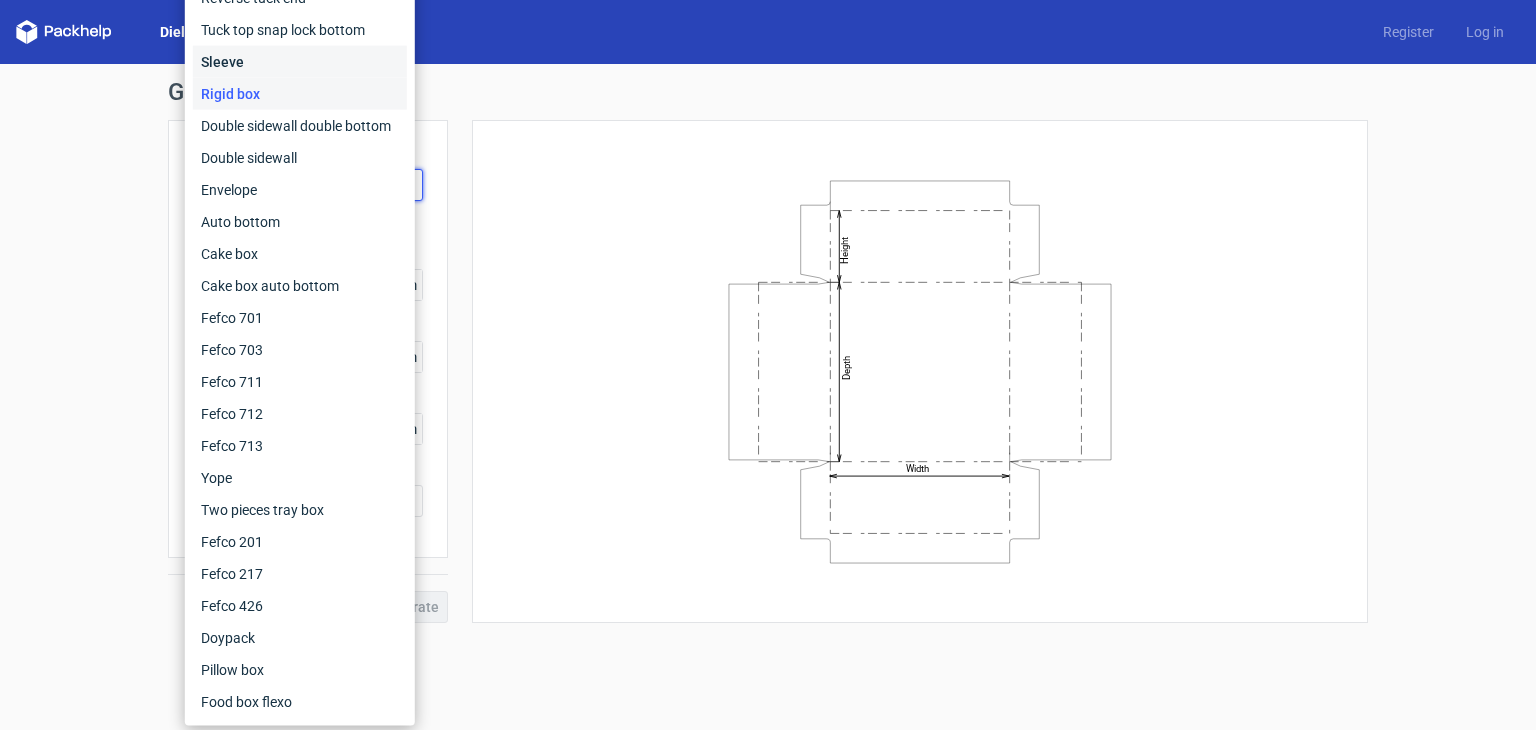 click on "Sleeve" at bounding box center [300, 62] 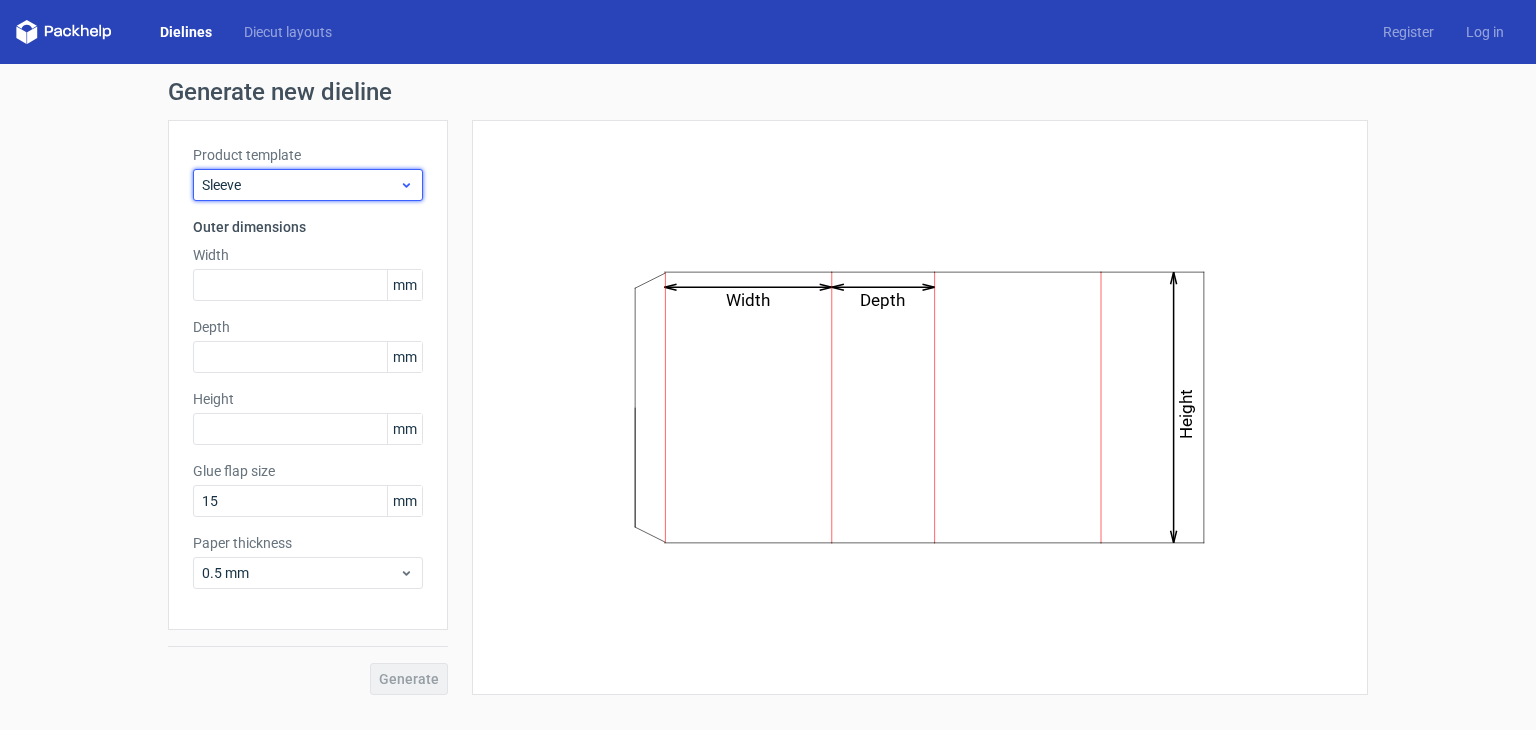 click on "Sleeve" at bounding box center [308, 185] 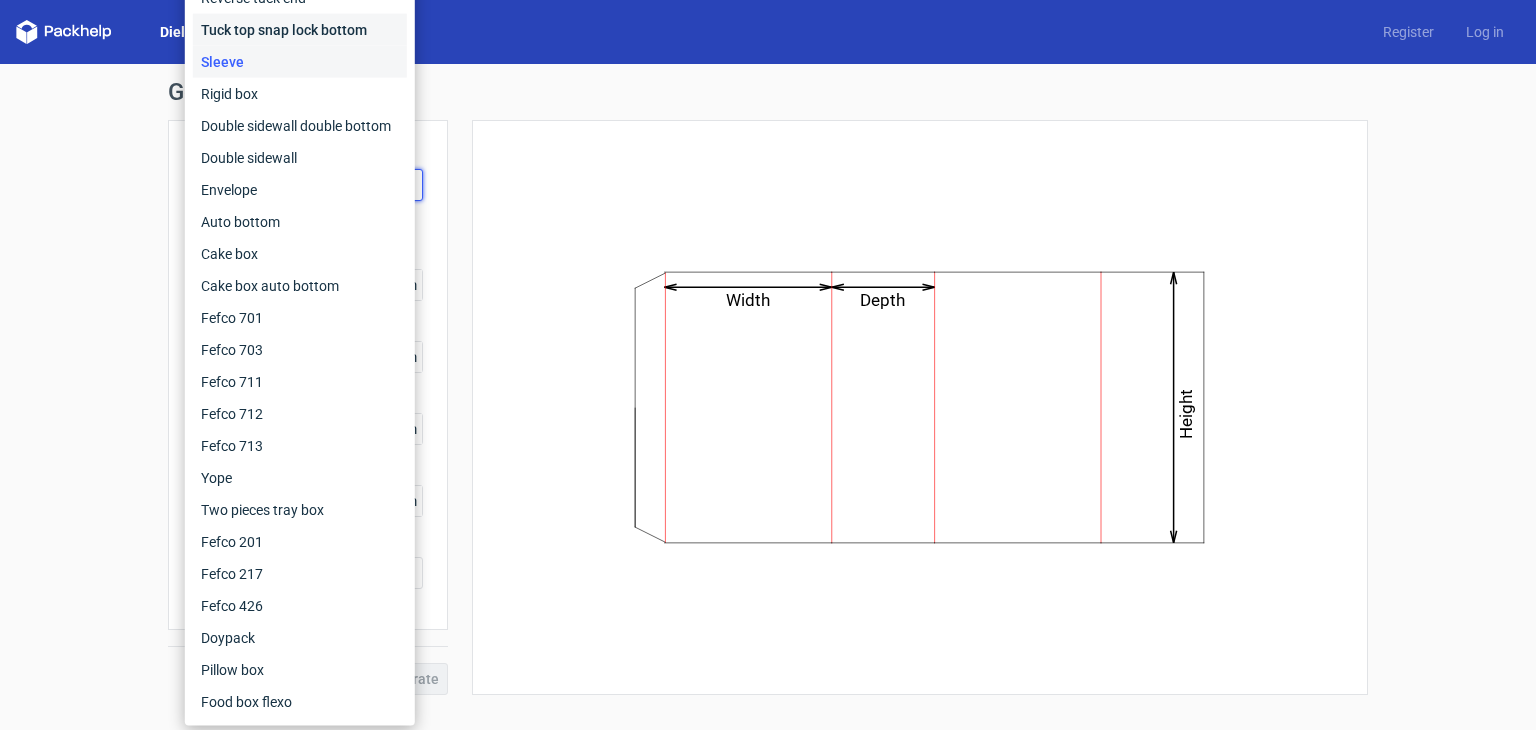 click on "Tuck top snap lock bottom" at bounding box center [300, 30] 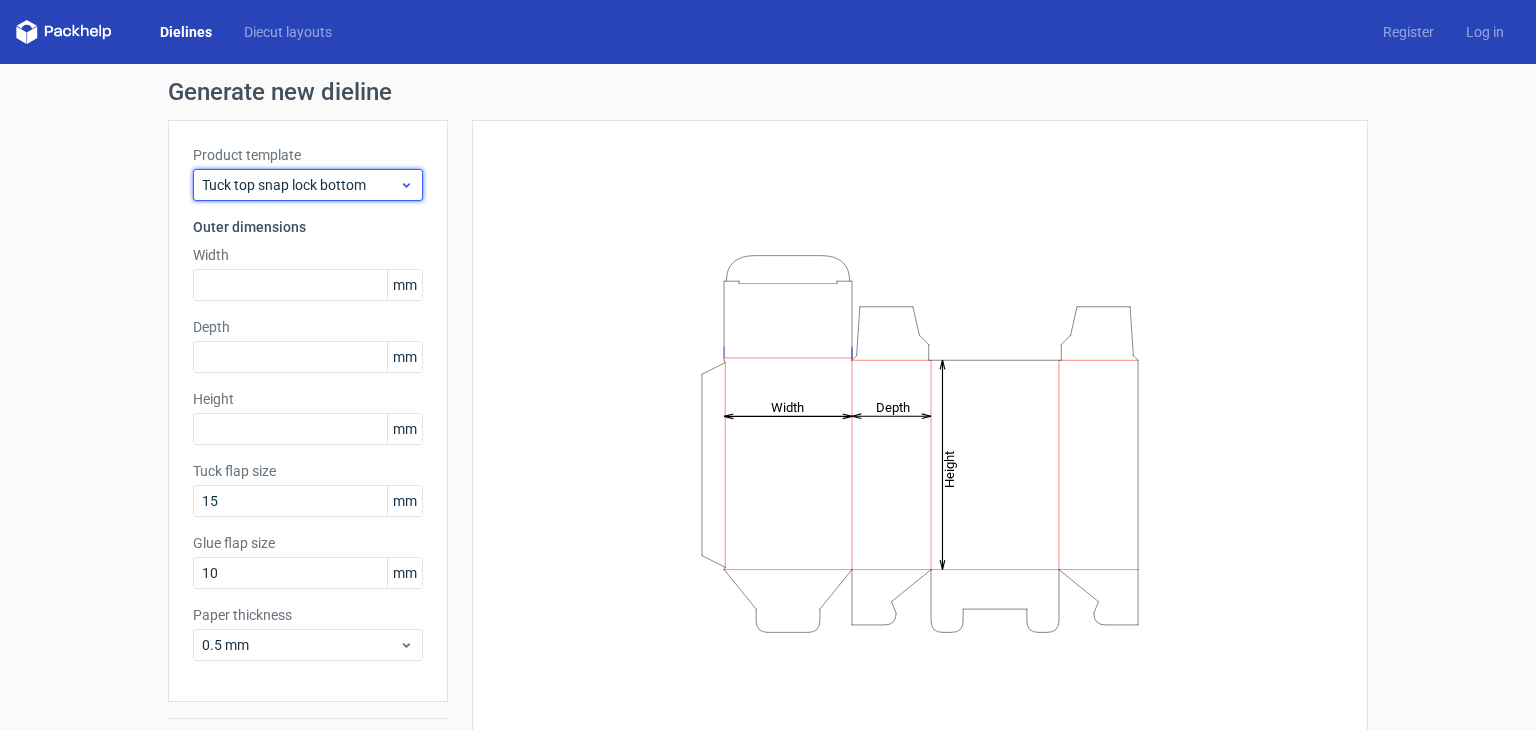 click on "Tuck top snap lock bottom" at bounding box center (300, 185) 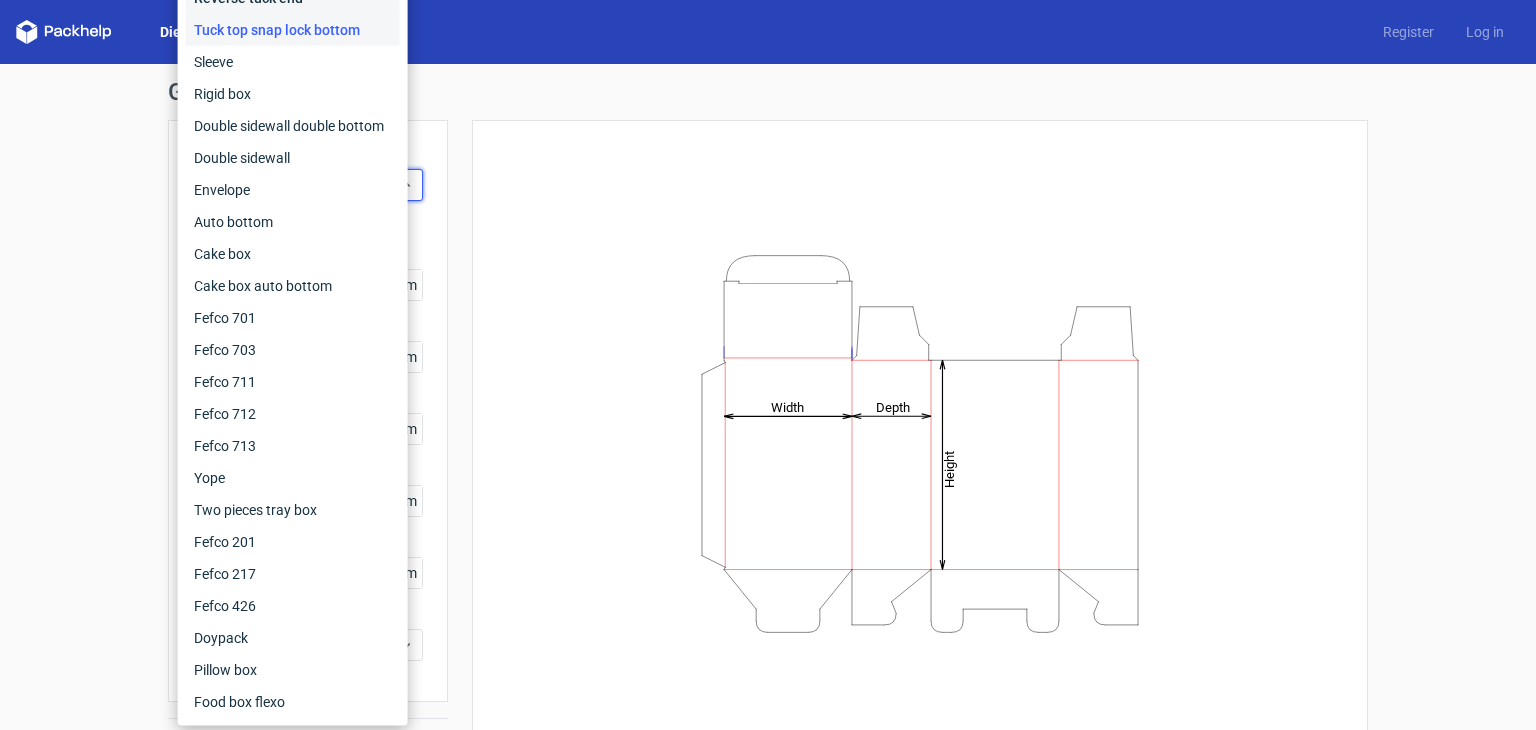 click on "Reverse tuck end" at bounding box center [293, -2] 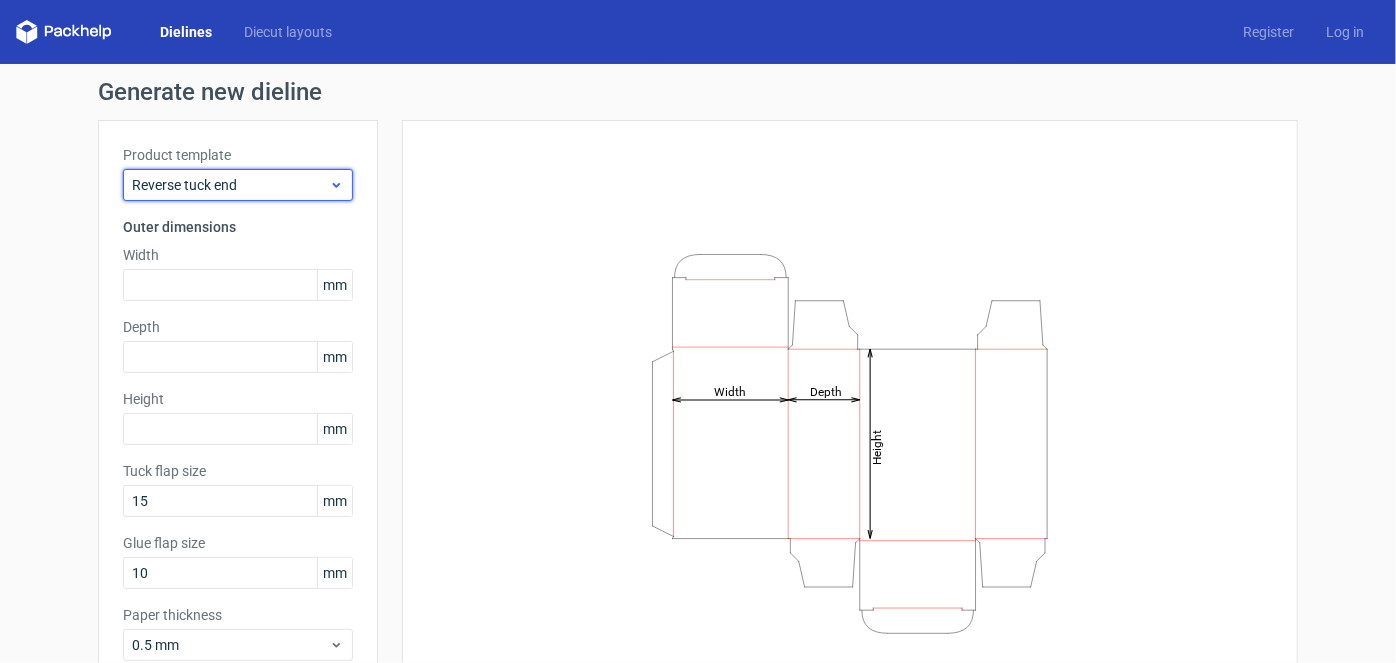 click on "Reverse tuck end" at bounding box center [238, 185] 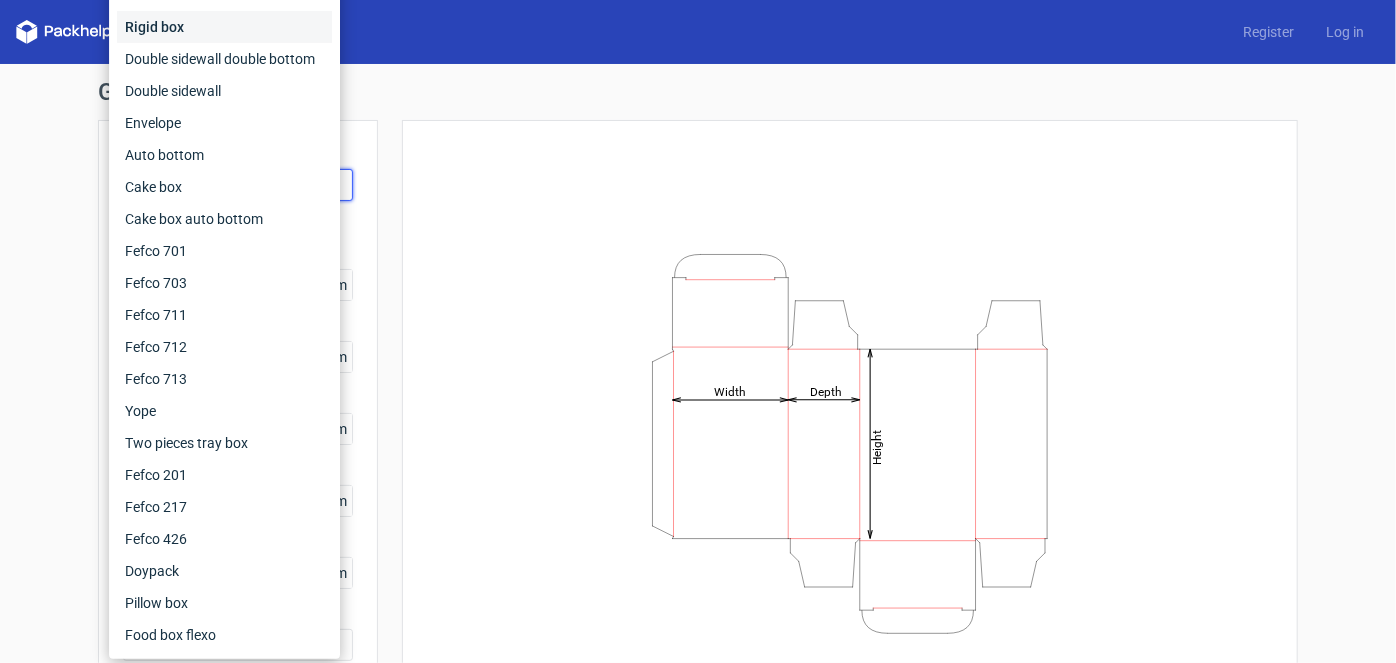 click on "Rigid box" at bounding box center [224, 27] 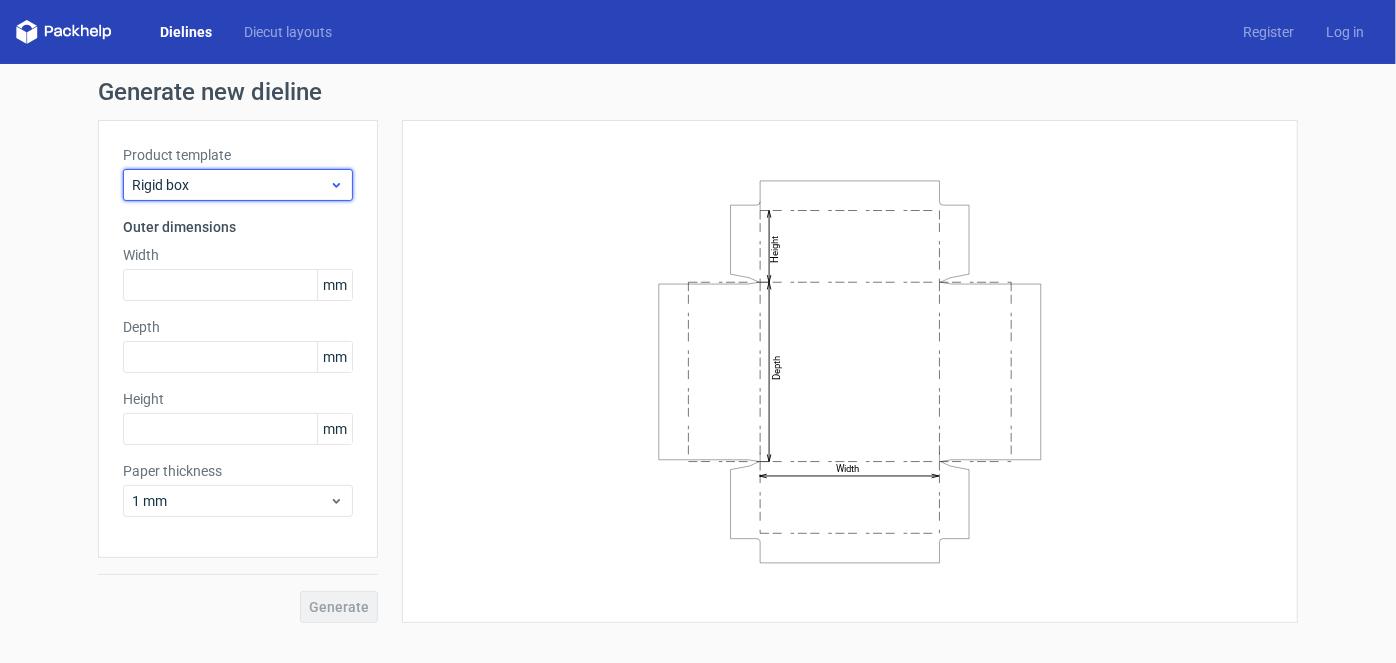 click on "Rigid box" at bounding box center (230, 185) 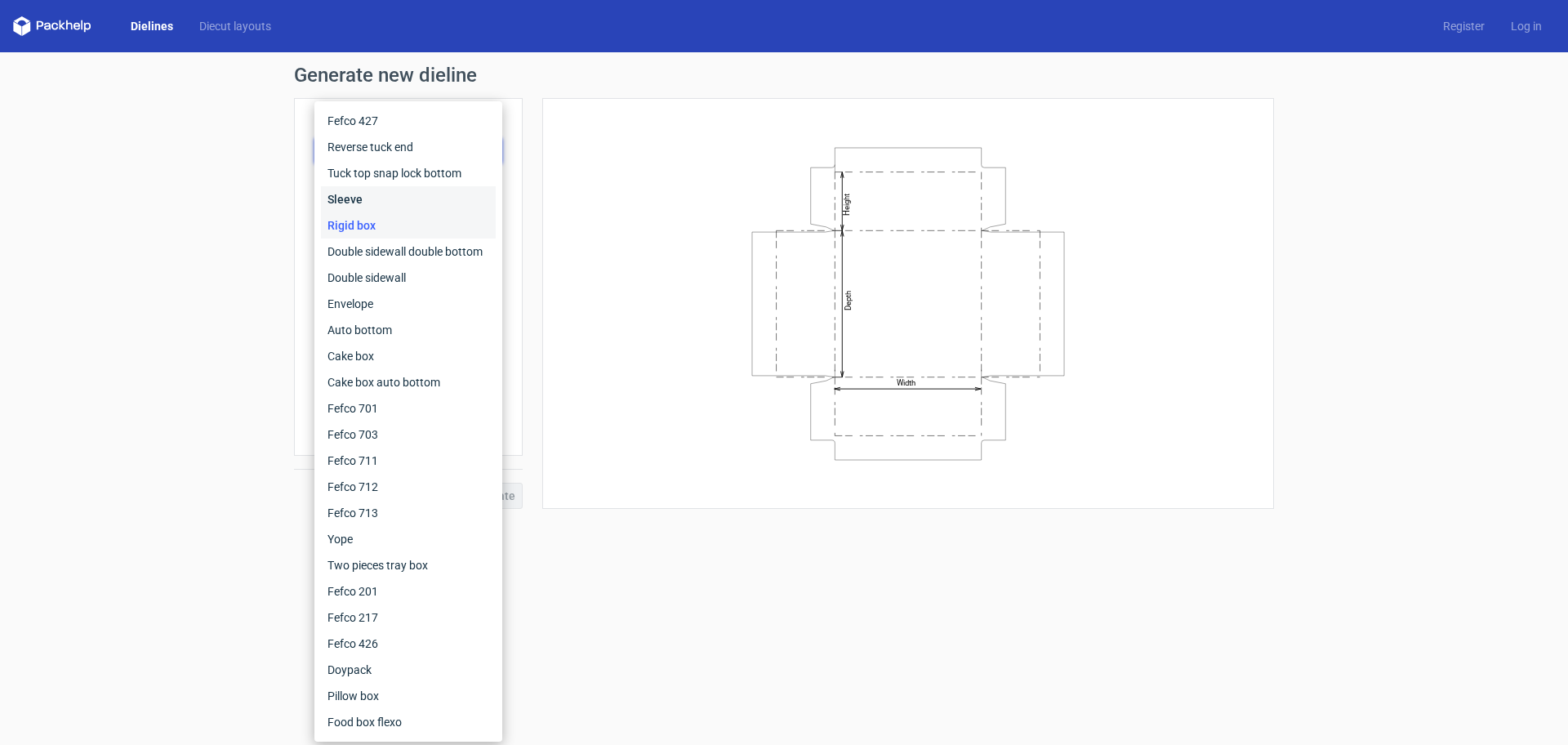 click on "Sleeve" at bounding box center [408, 199] 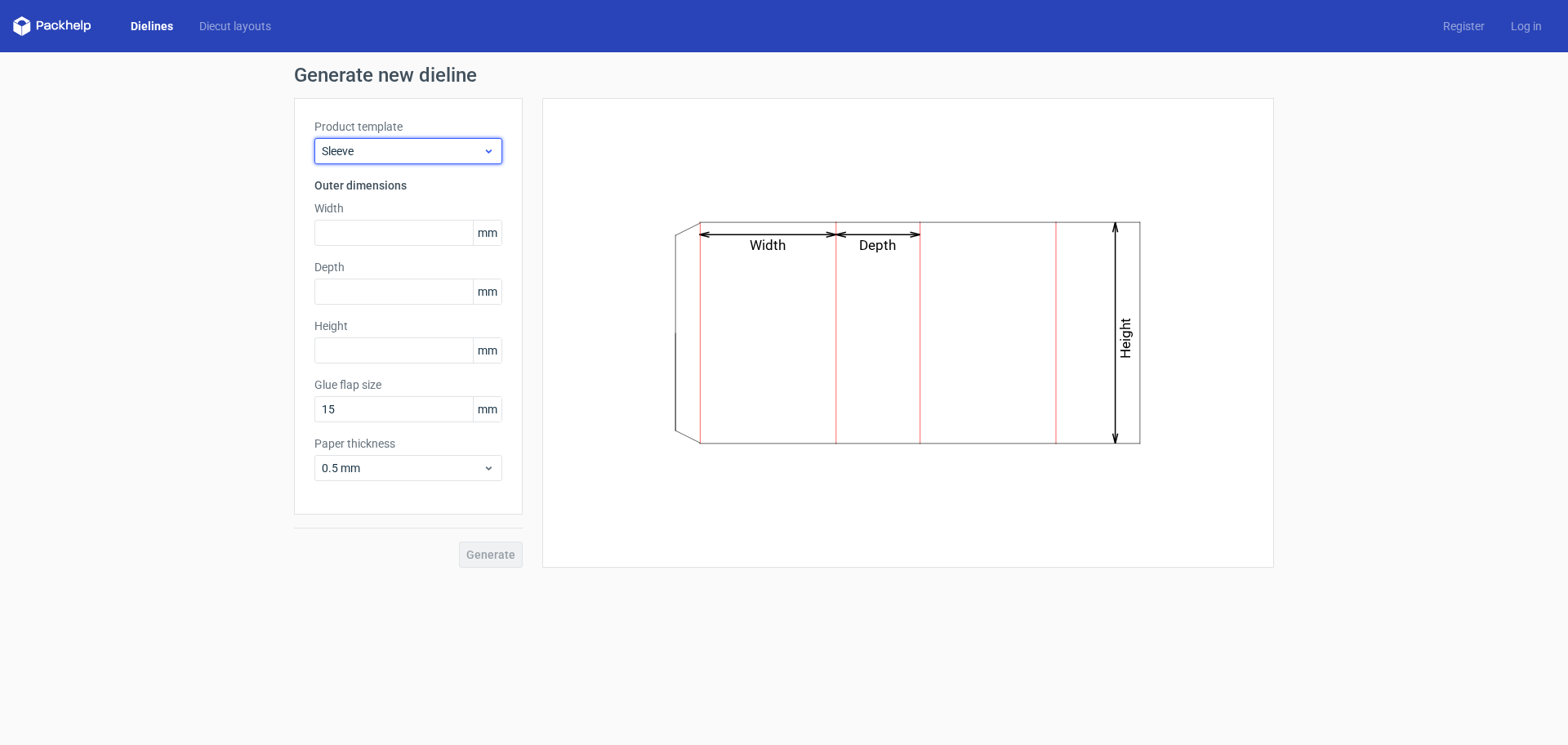click on "Sleeve" at bounding box center (402, 151) 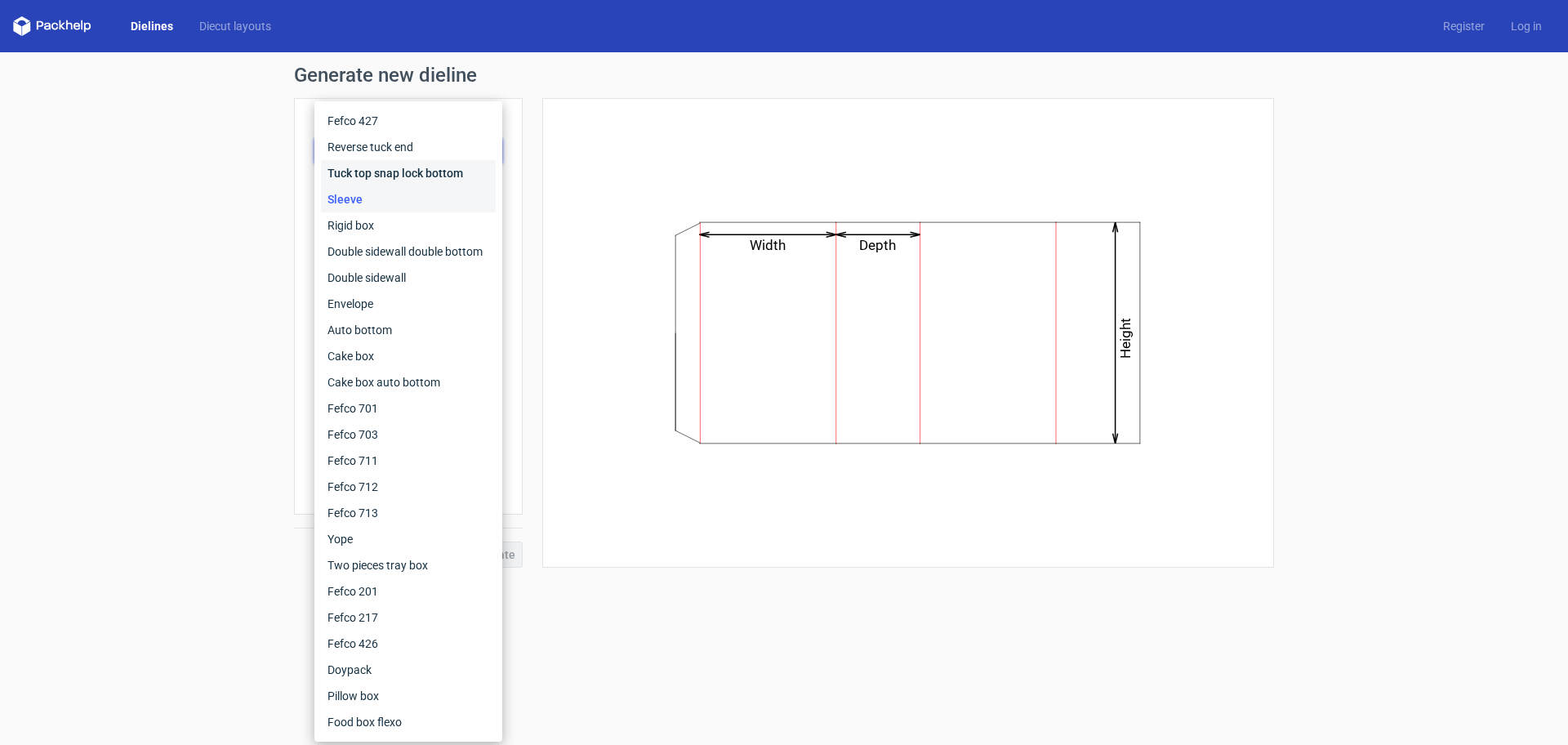 click on "Tuck top snap lock bottom" at bounding box center [408, 173] 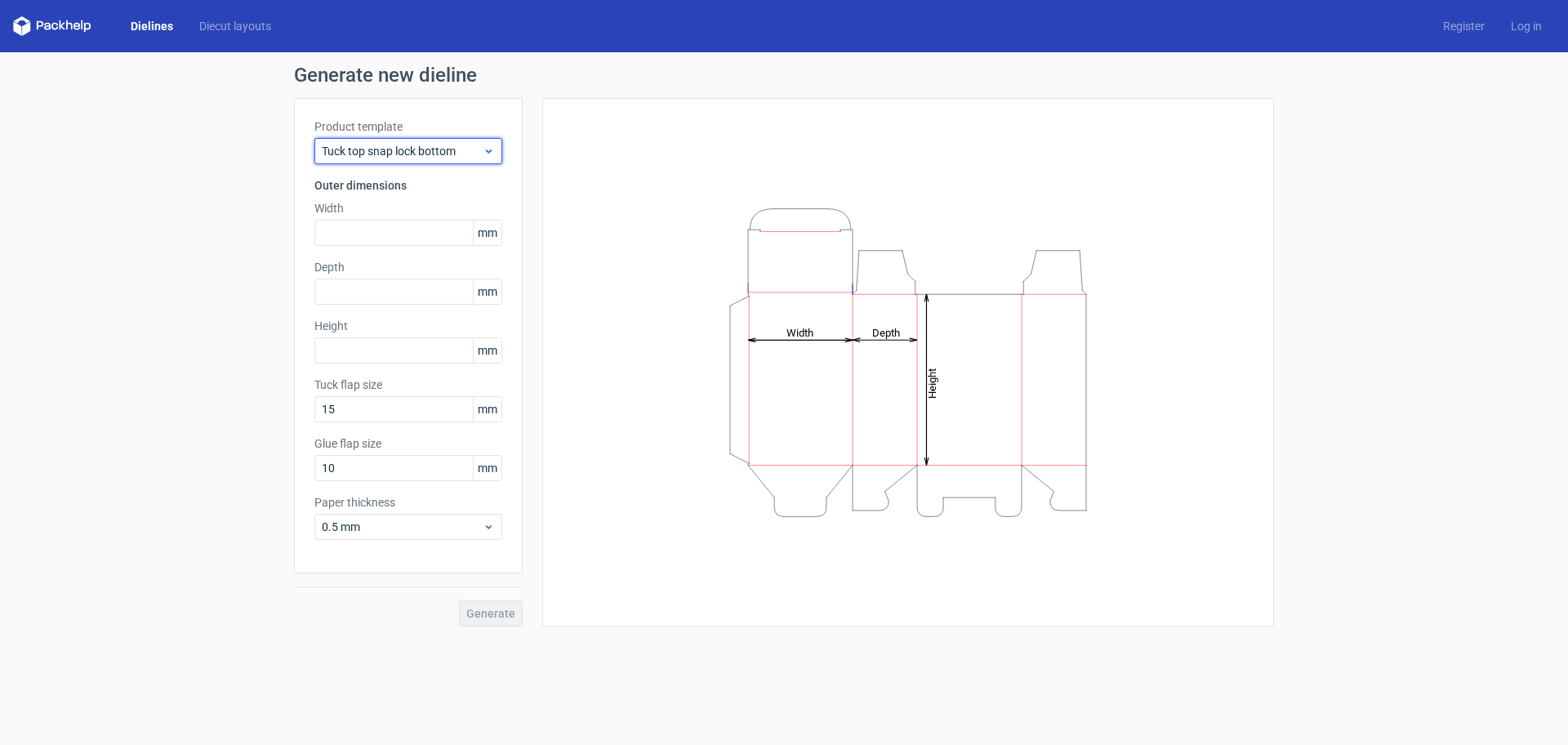 click on "Tuck top snap lock bottom" at bounding box center [402, 151] 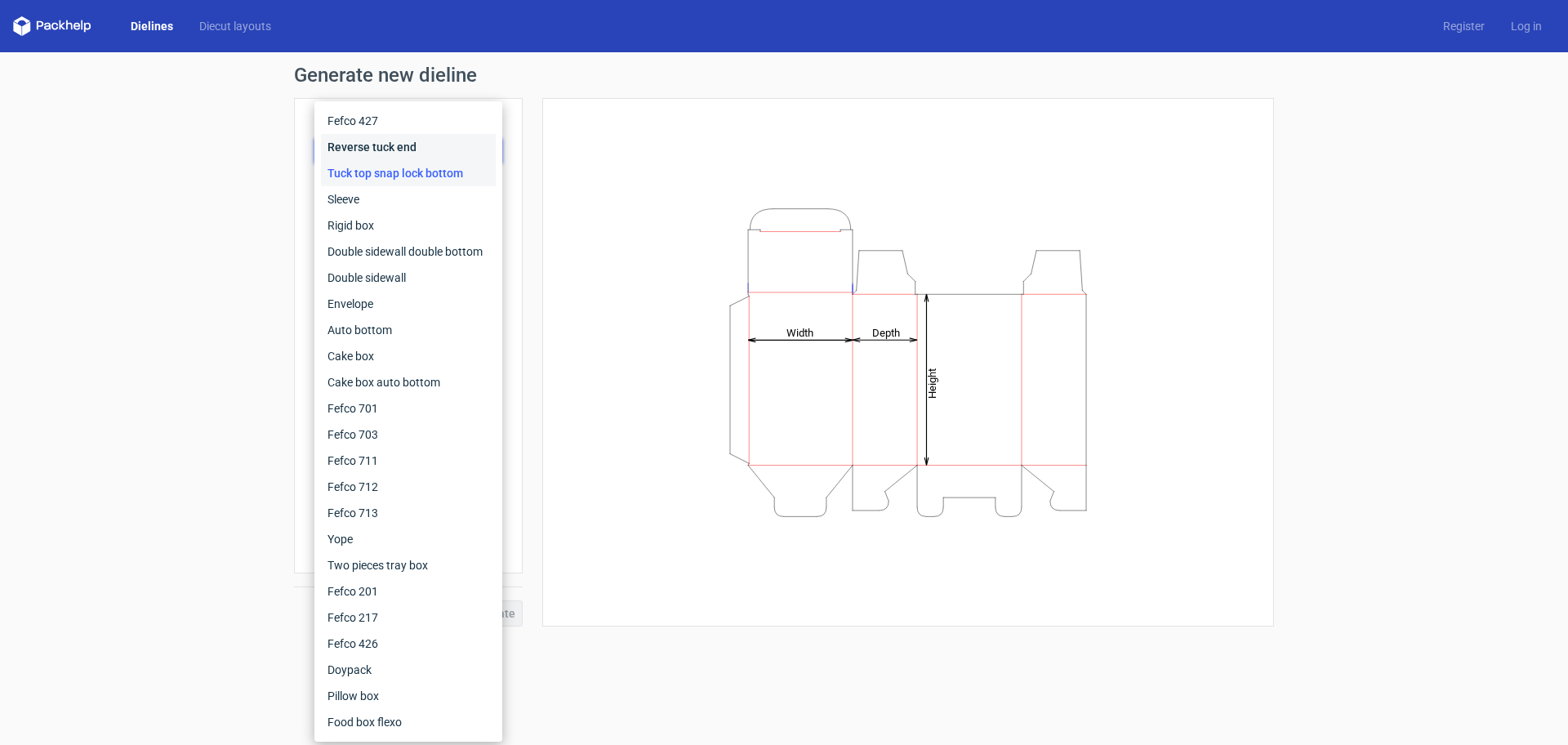 click on "Reverse tuck end" at bounding box center [408, 147] 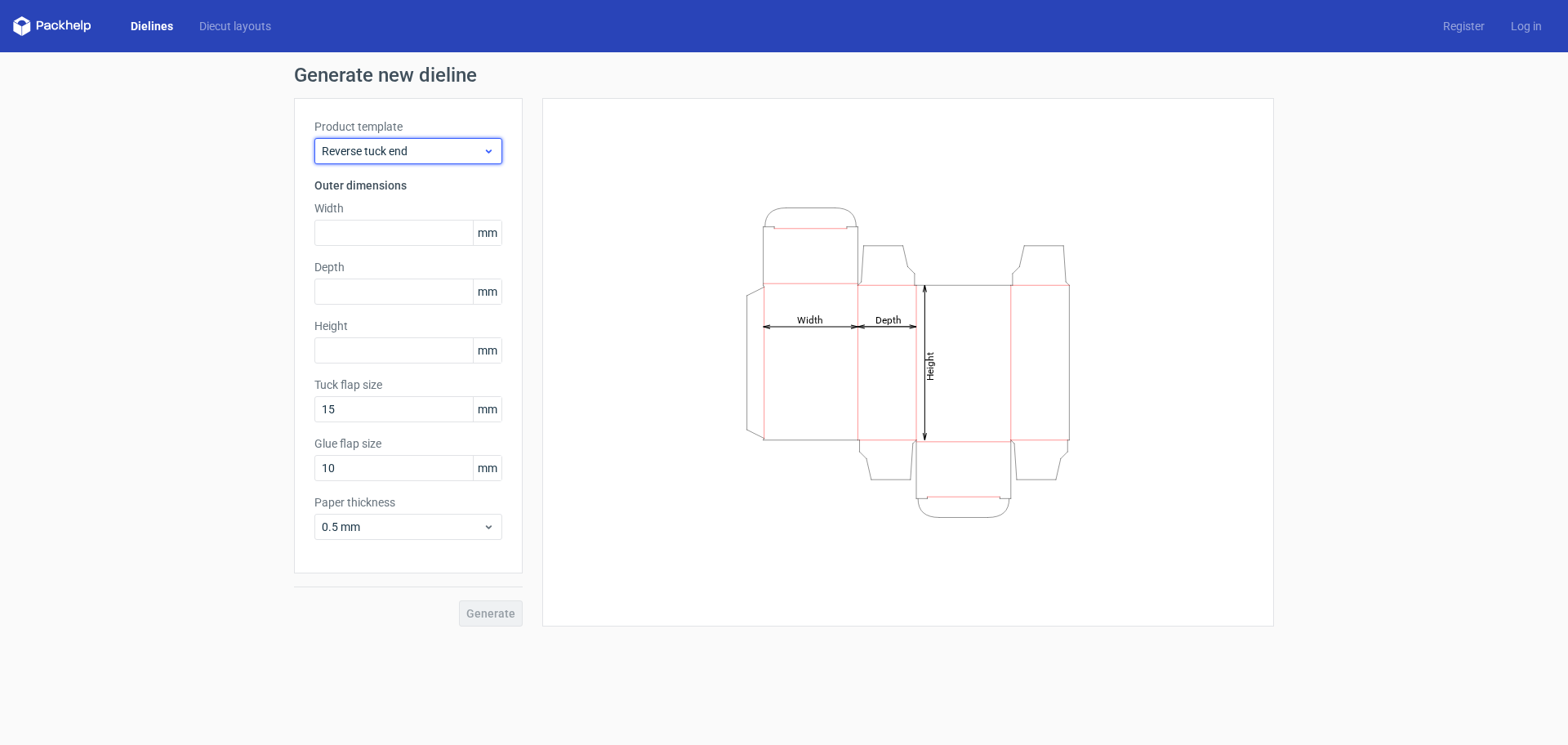 click on "Reverse tuck end" at bounding box center (402, 151) 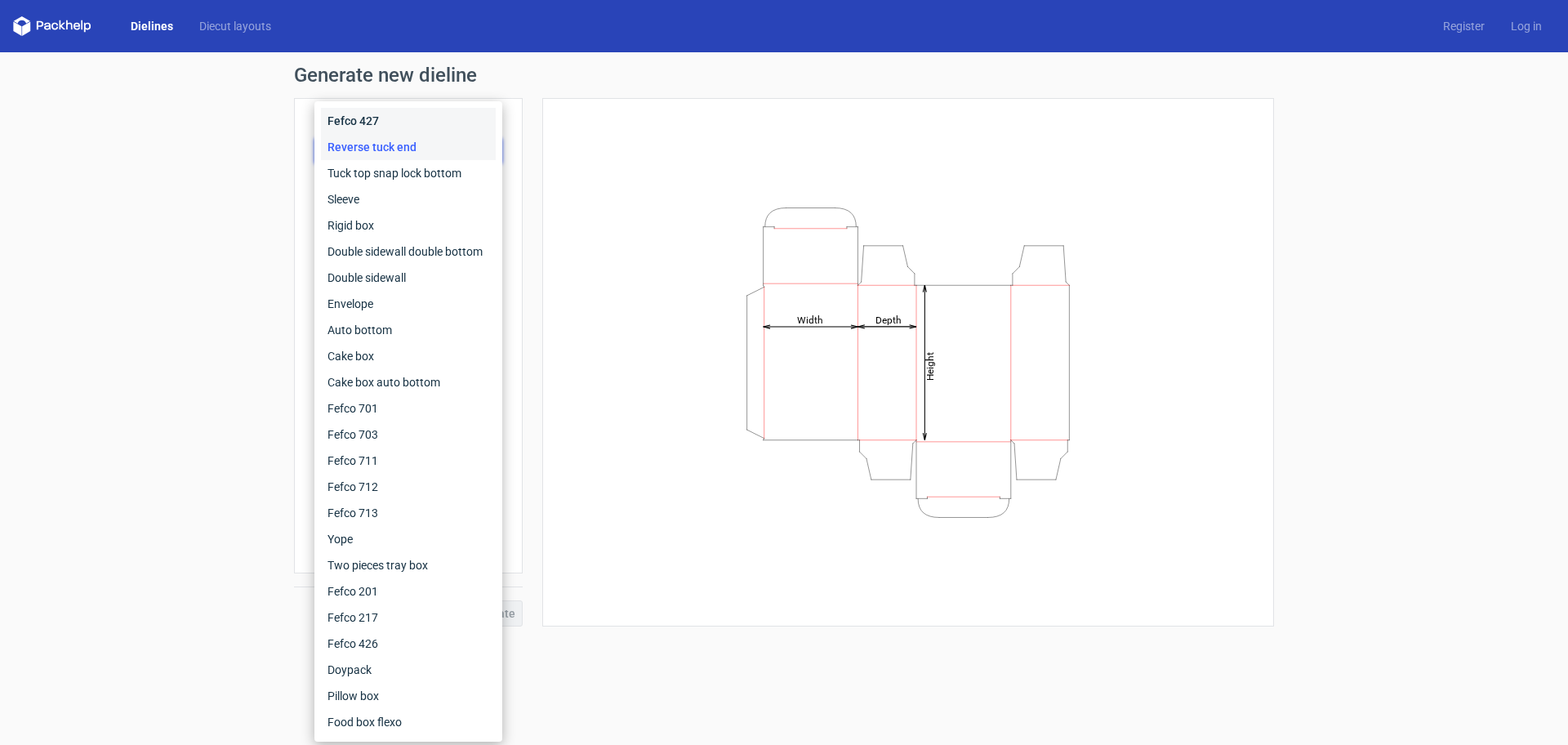 click on "Fefco 427" at bounding box center (408, 121) 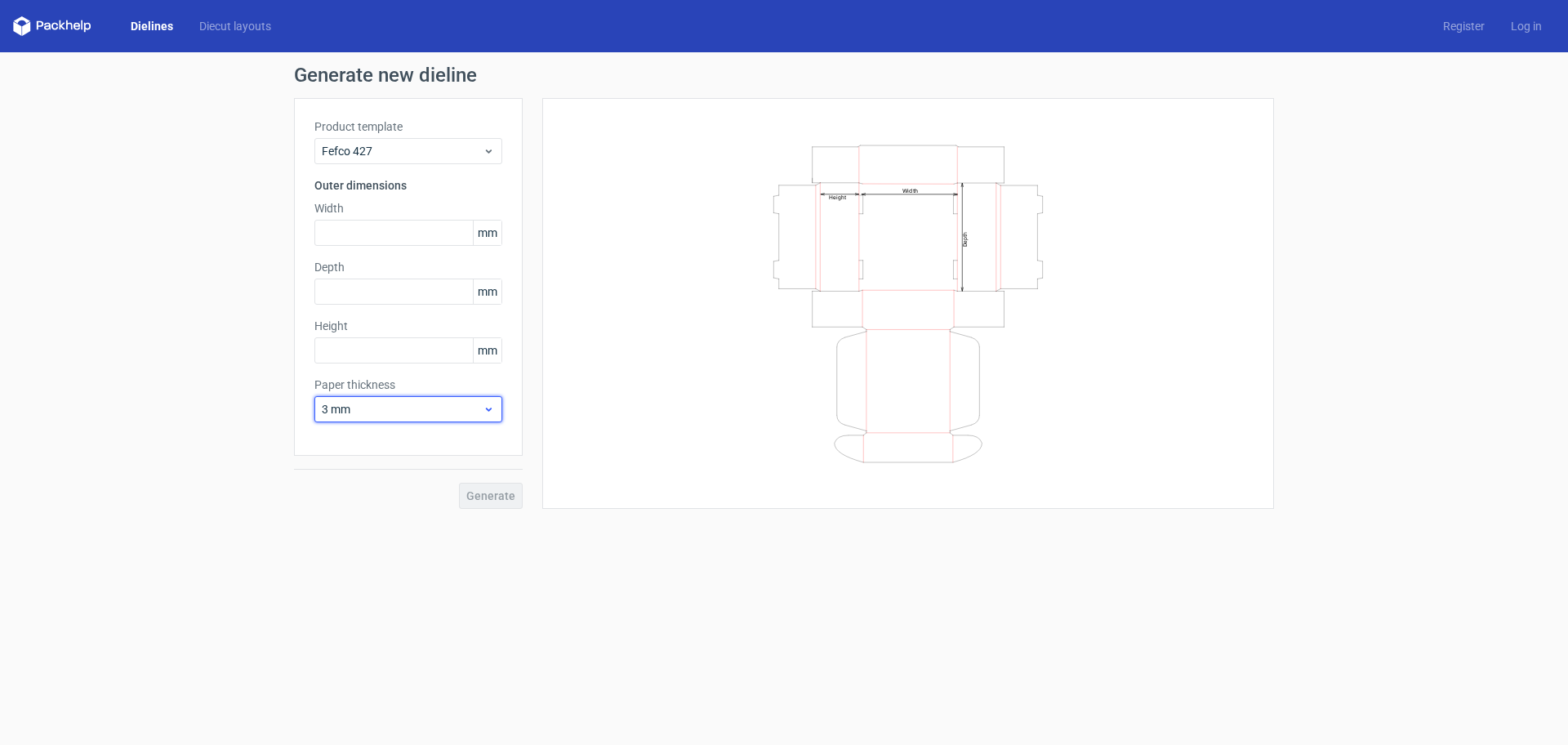 click on "3 mm" at bounding box center (402, 409) 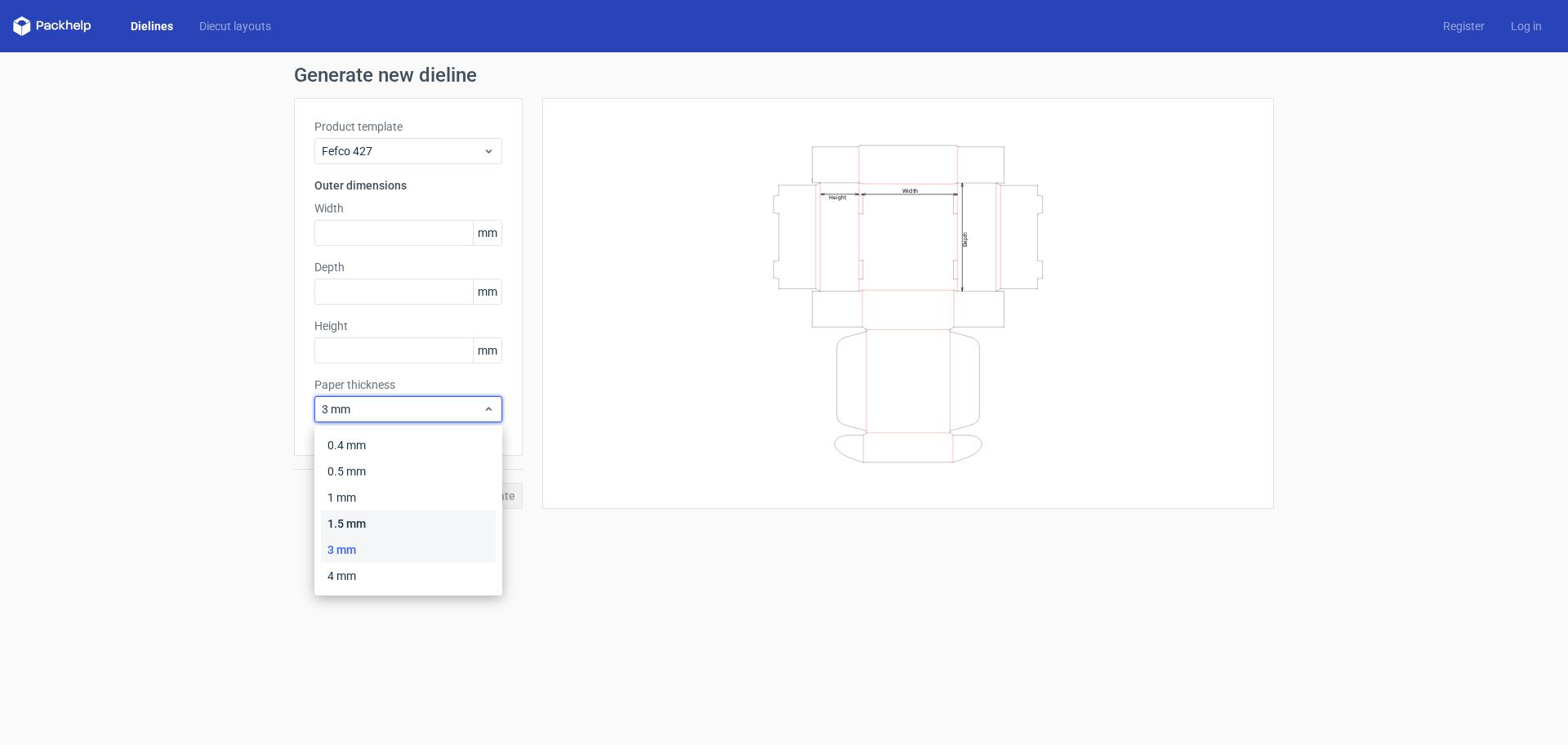 click on "1.5 mm" at bounding box center [408, 524] 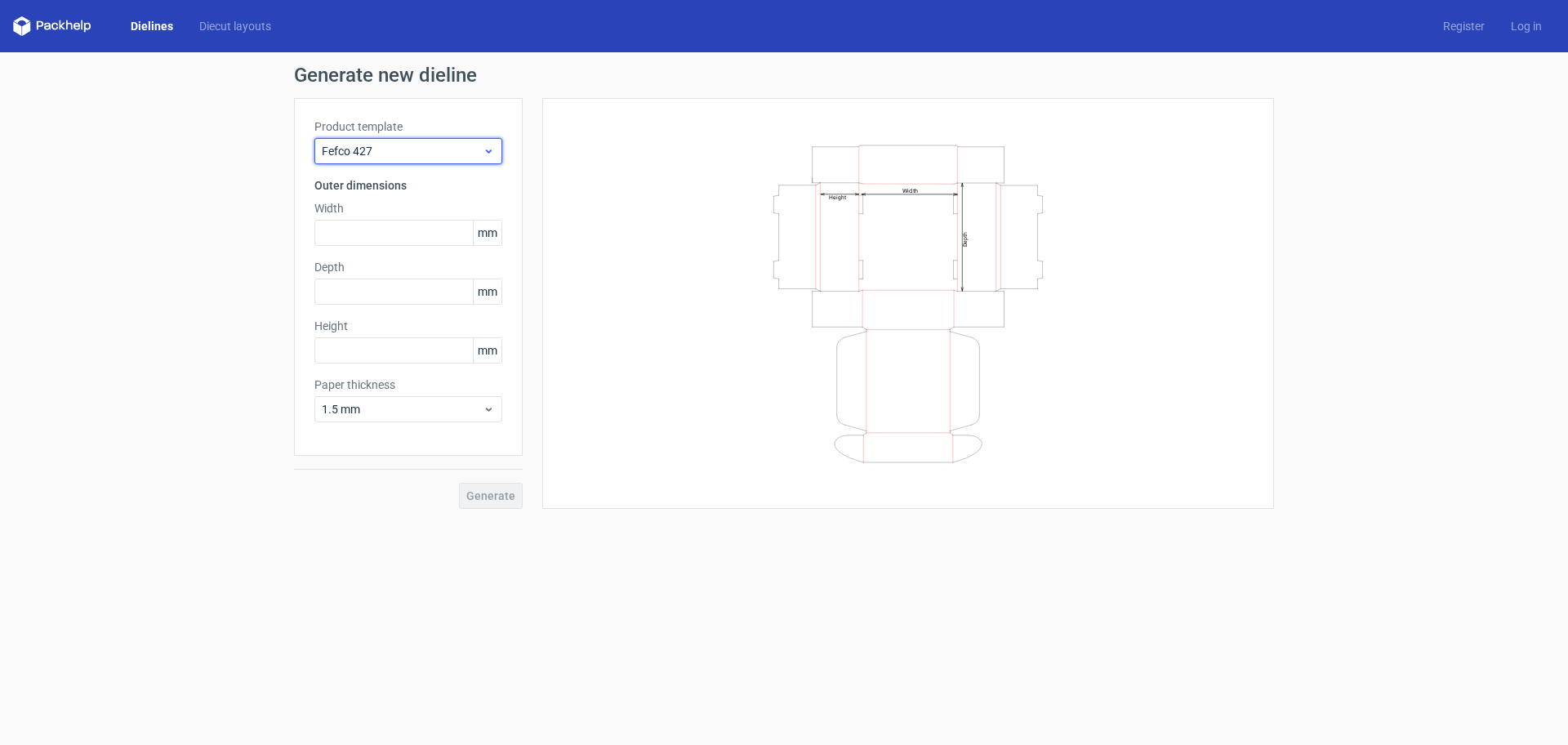 click on "Fefco 427" at bounding box center (402, 151) 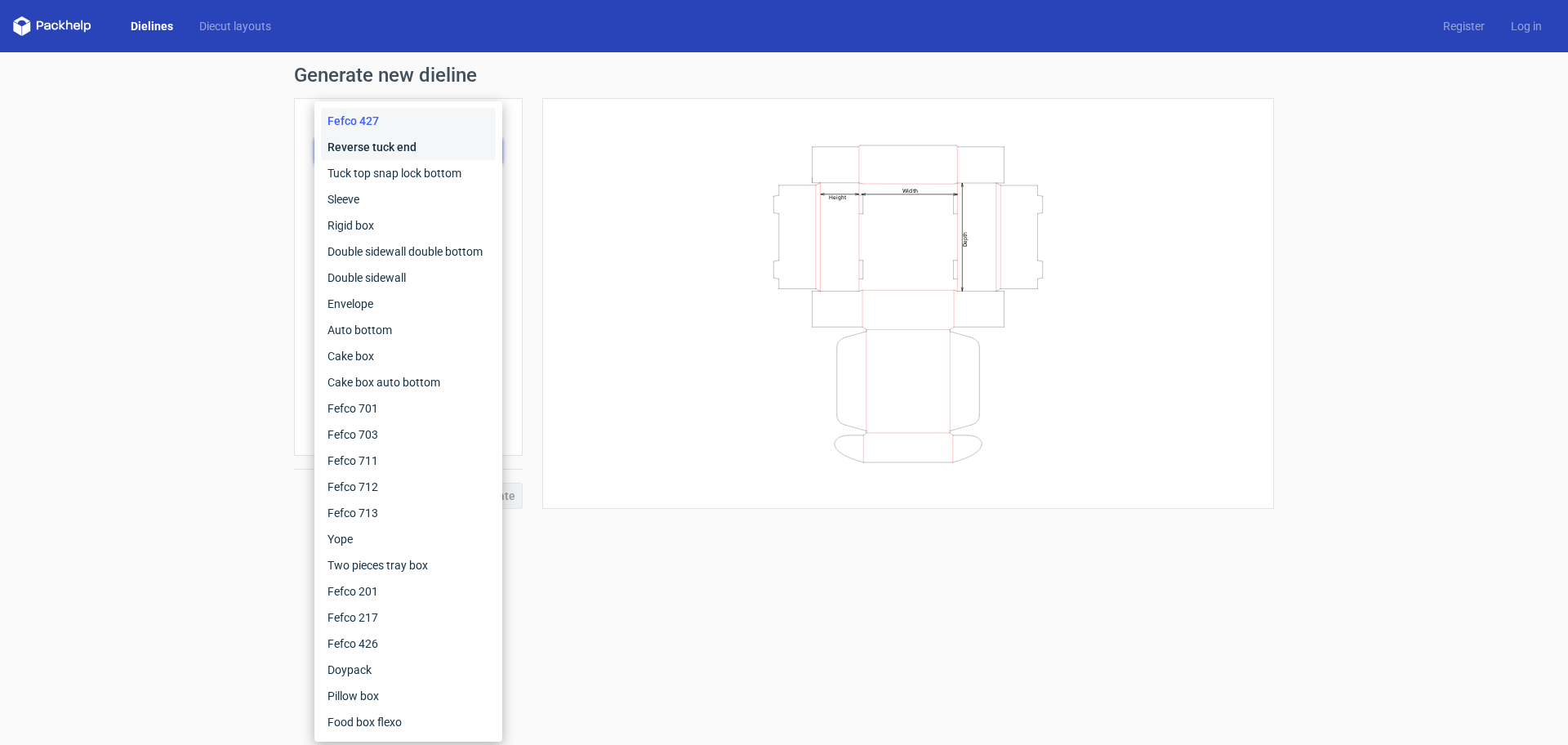 click on "Reverse tuck end" at bounding box center (408, 147) 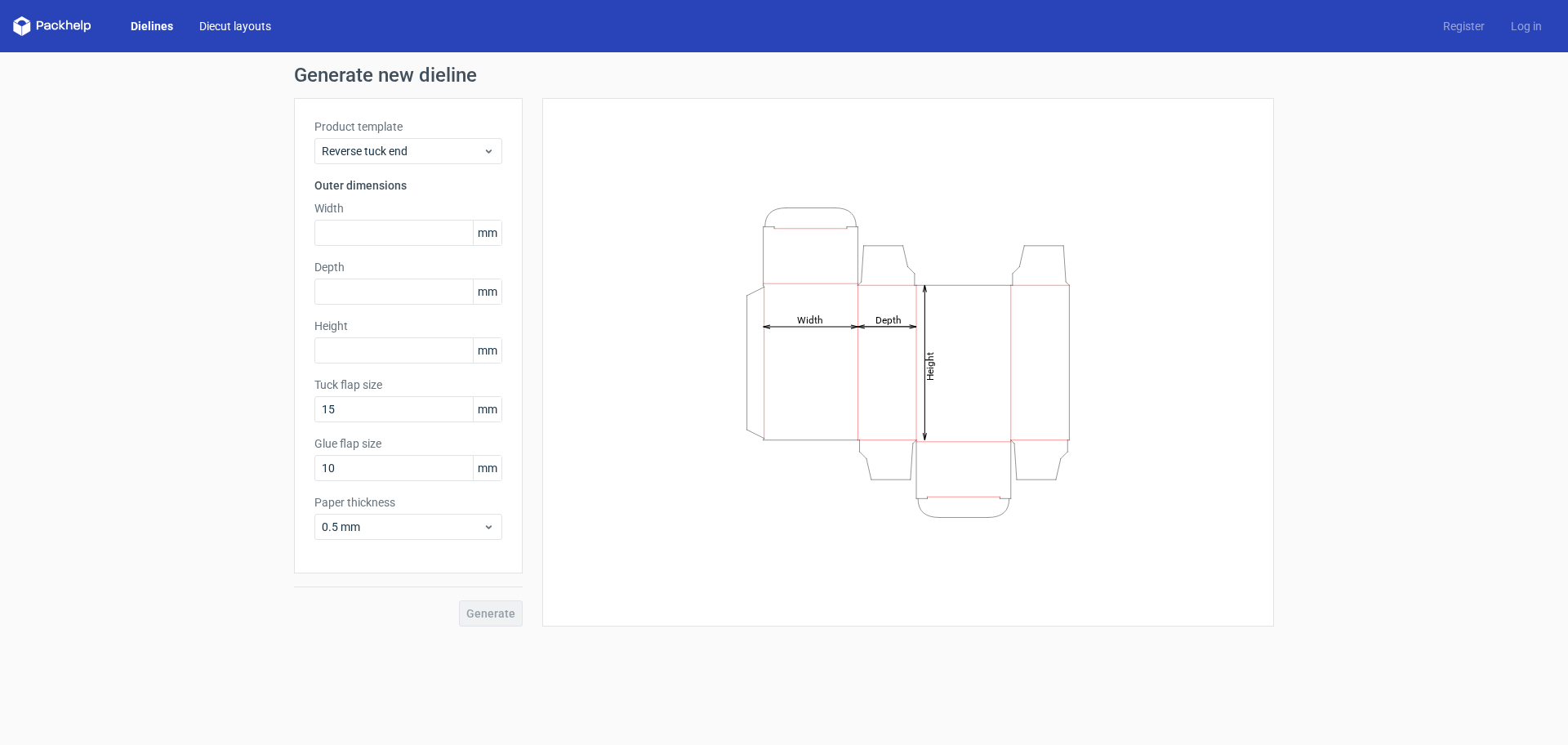 click on "Diecut layouts" at bounding box center [235, 26] 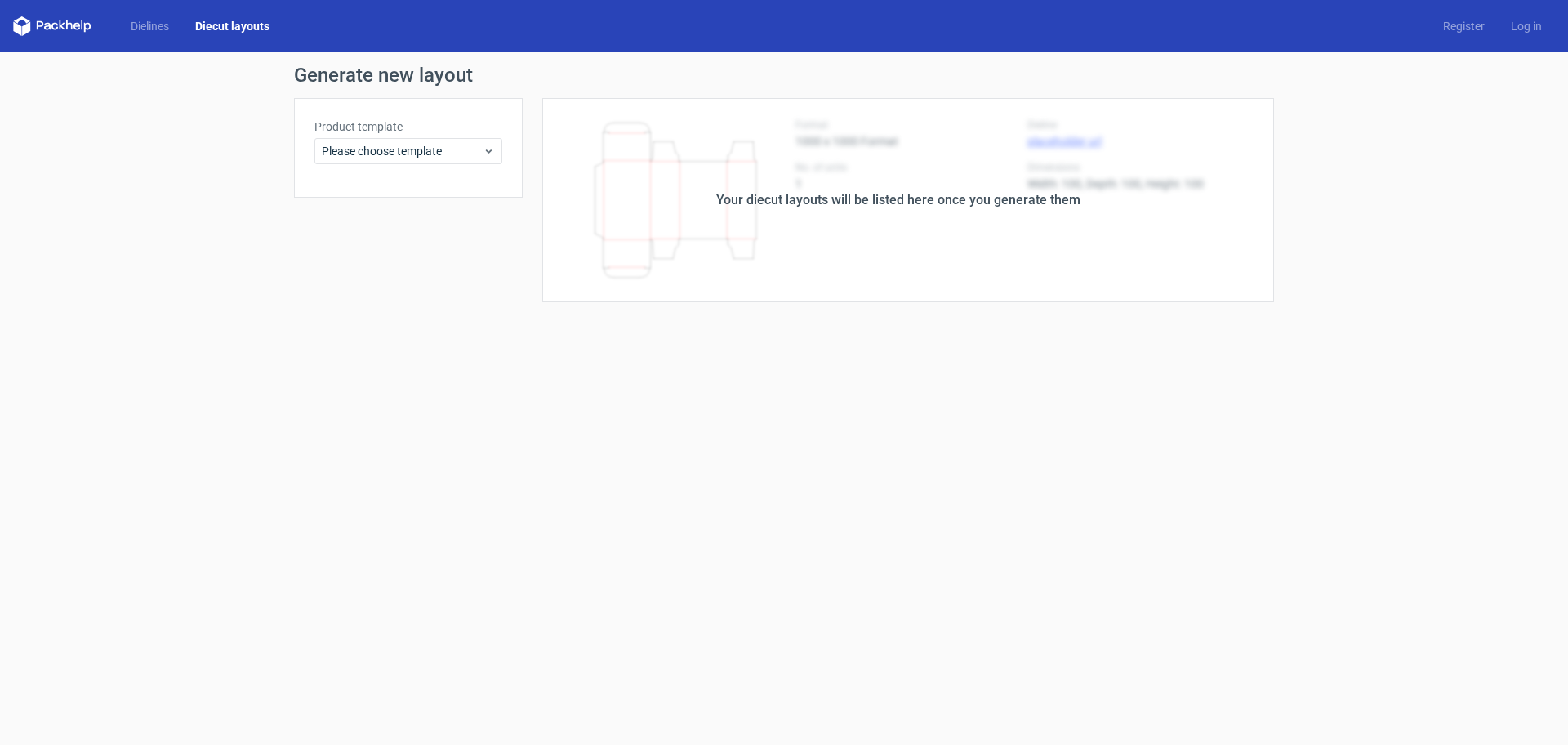 click on "Your diecut layouts will be listed here once you generate them" at bounding box center [898, 200] 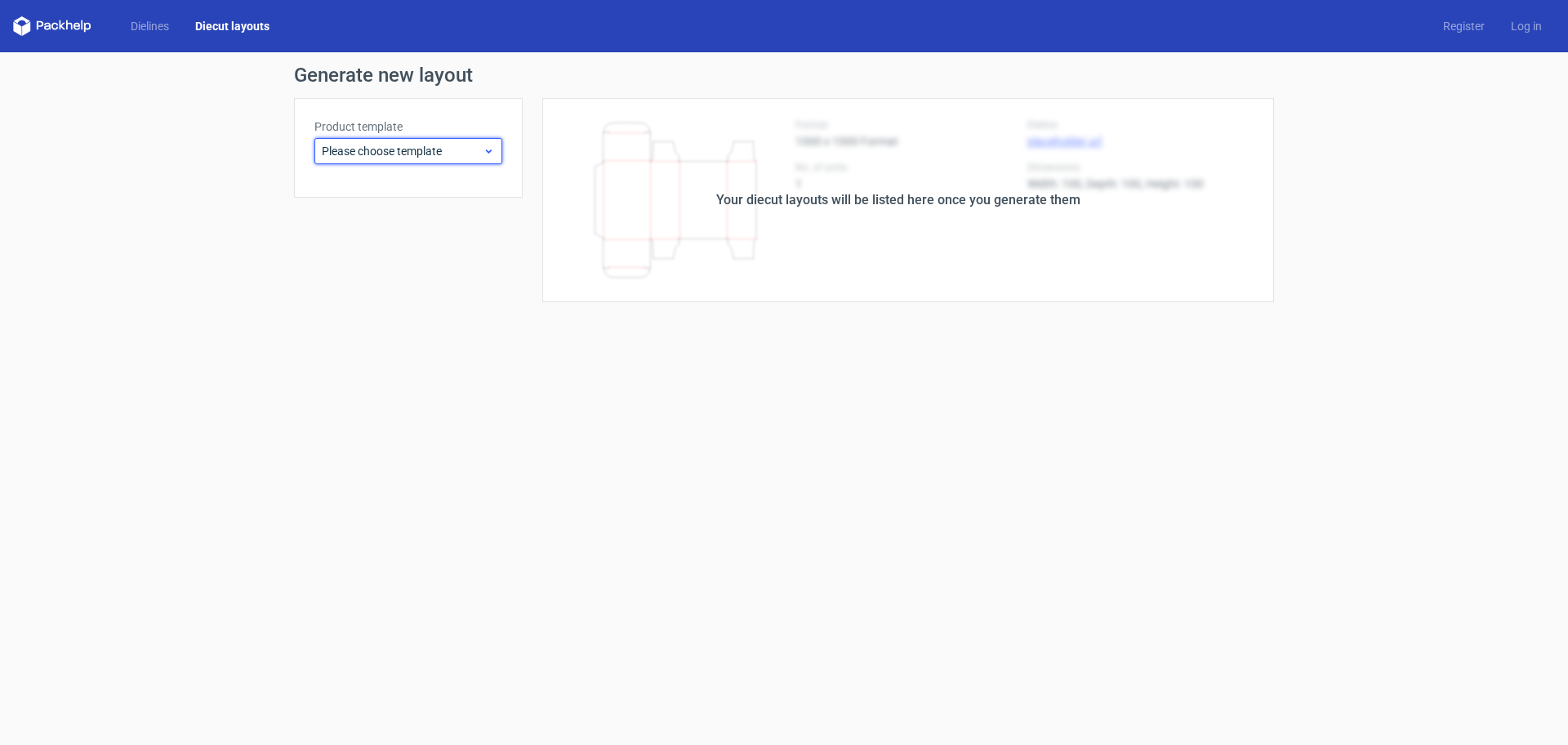 click 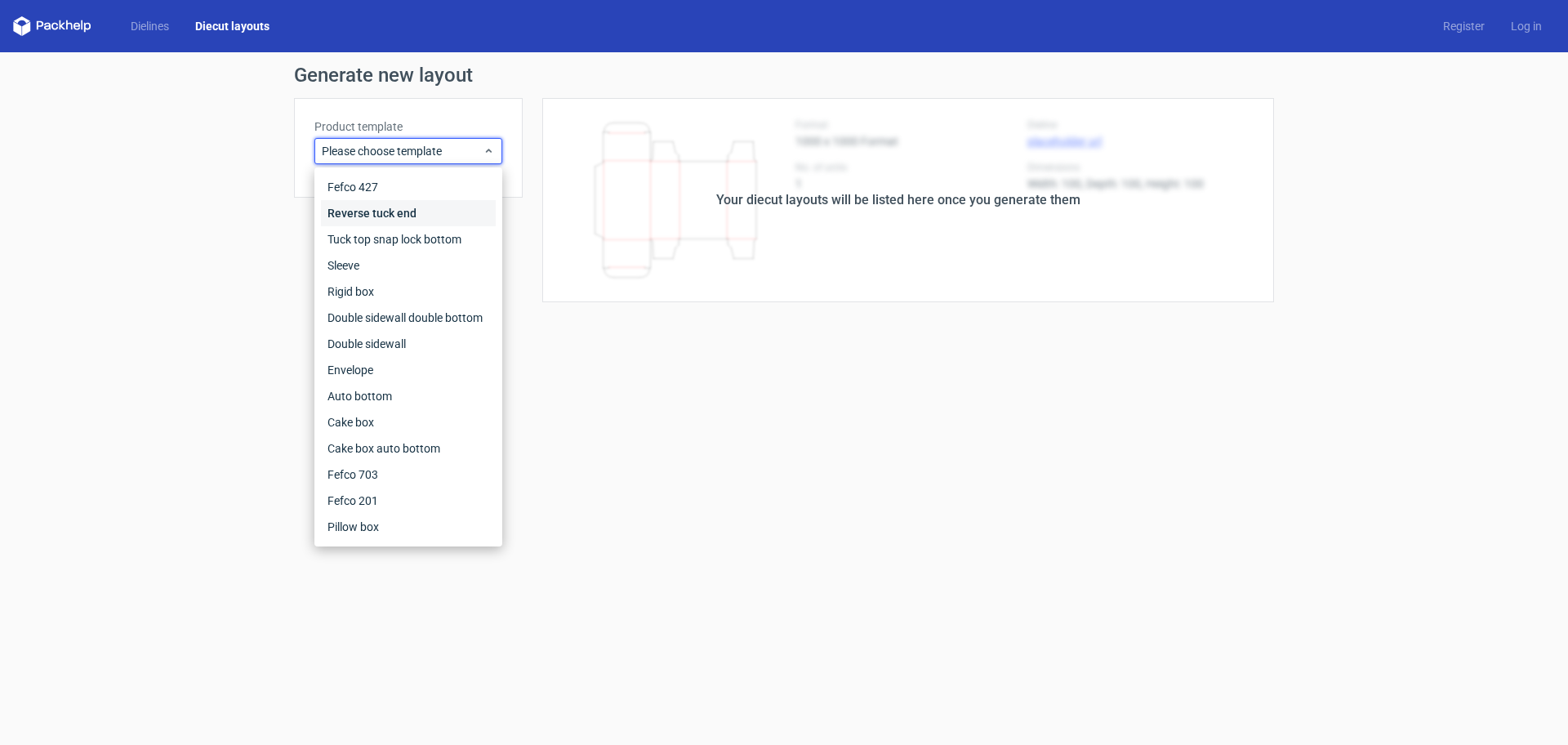 click on "Reverse tuck end" at bounding box center (408, 213) 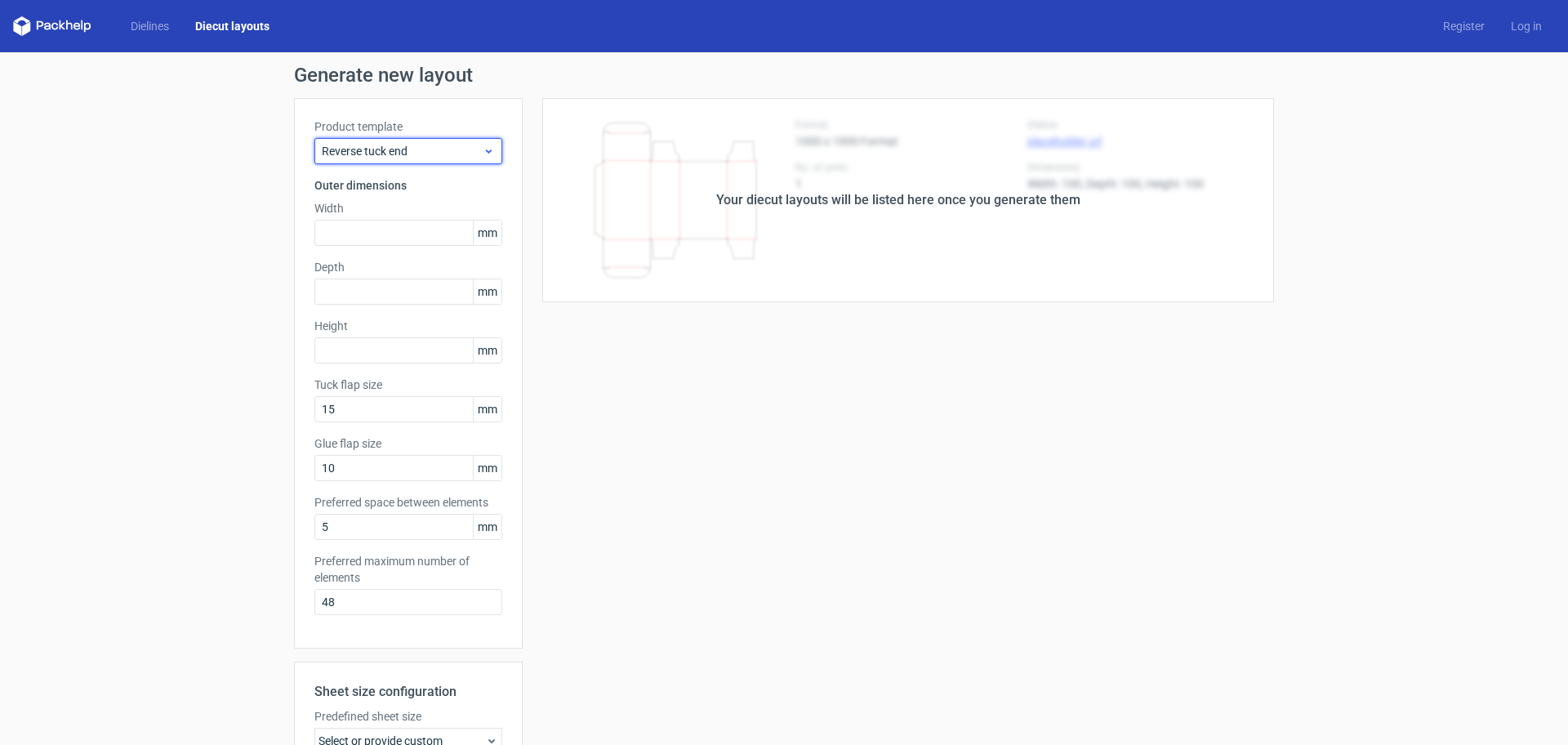 click on "Reverse tuck end" at bounding box center (402, 151) 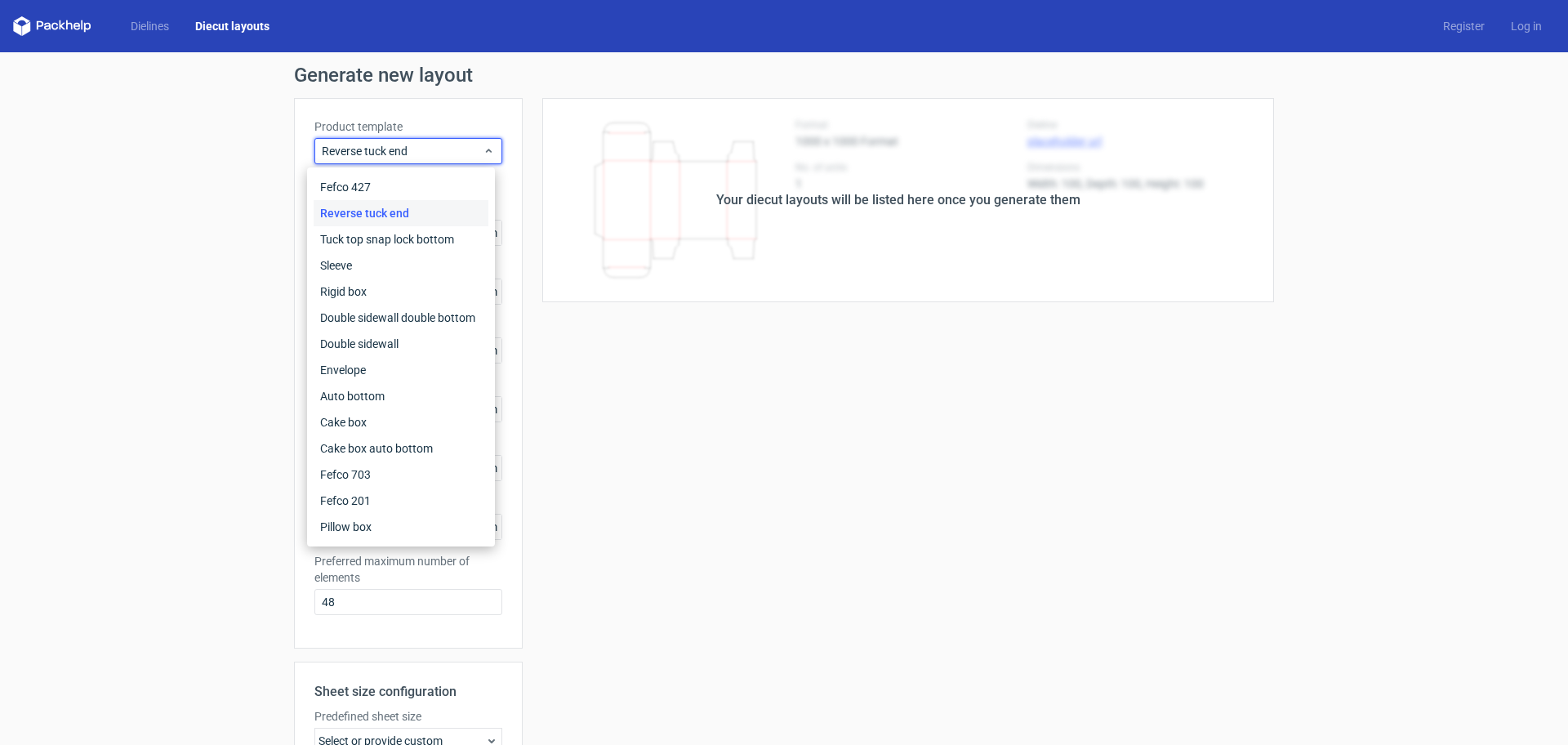 click on "Product template" at bounding box center [408, 127] 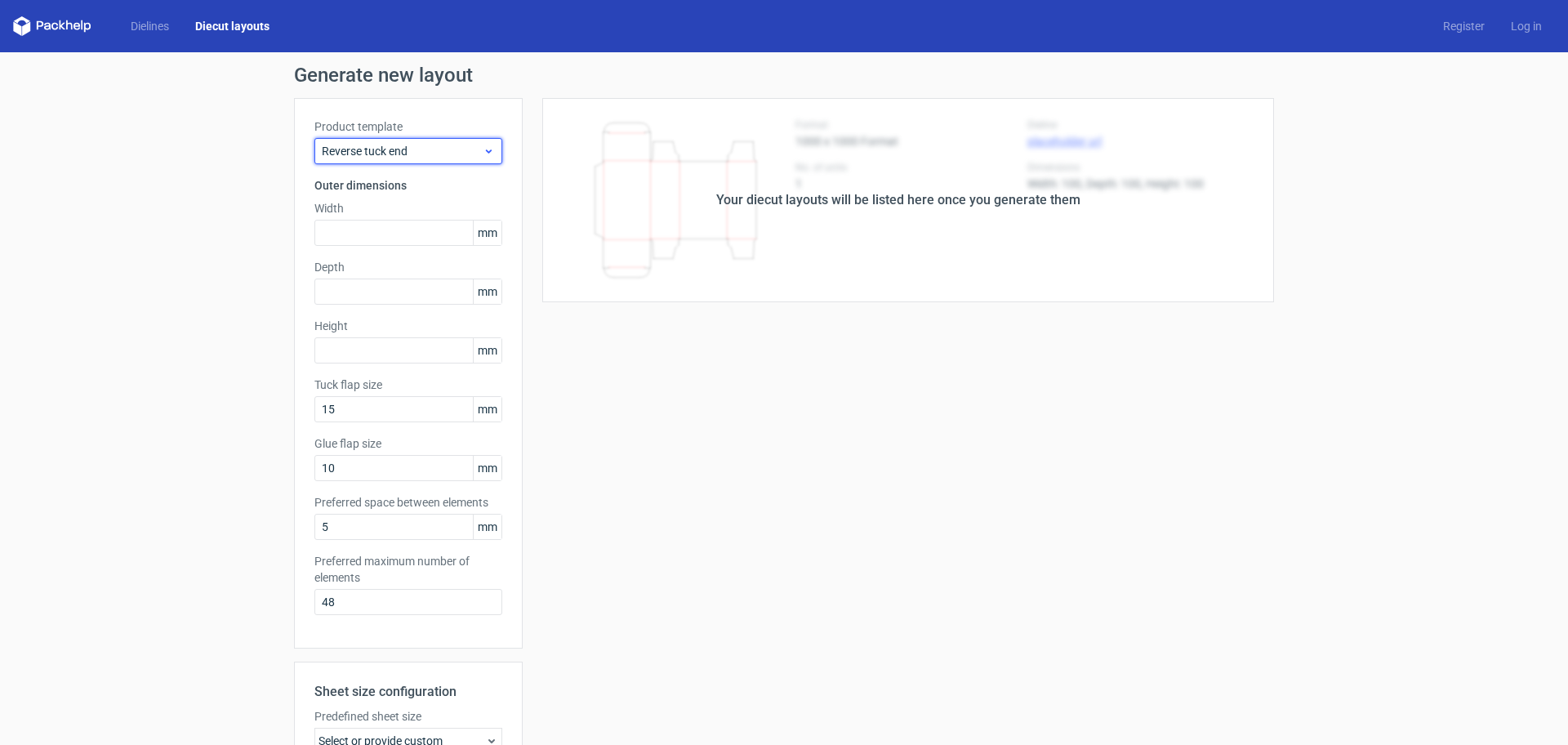 click on "Reverse tuck end" at bounding box center (402, 151) 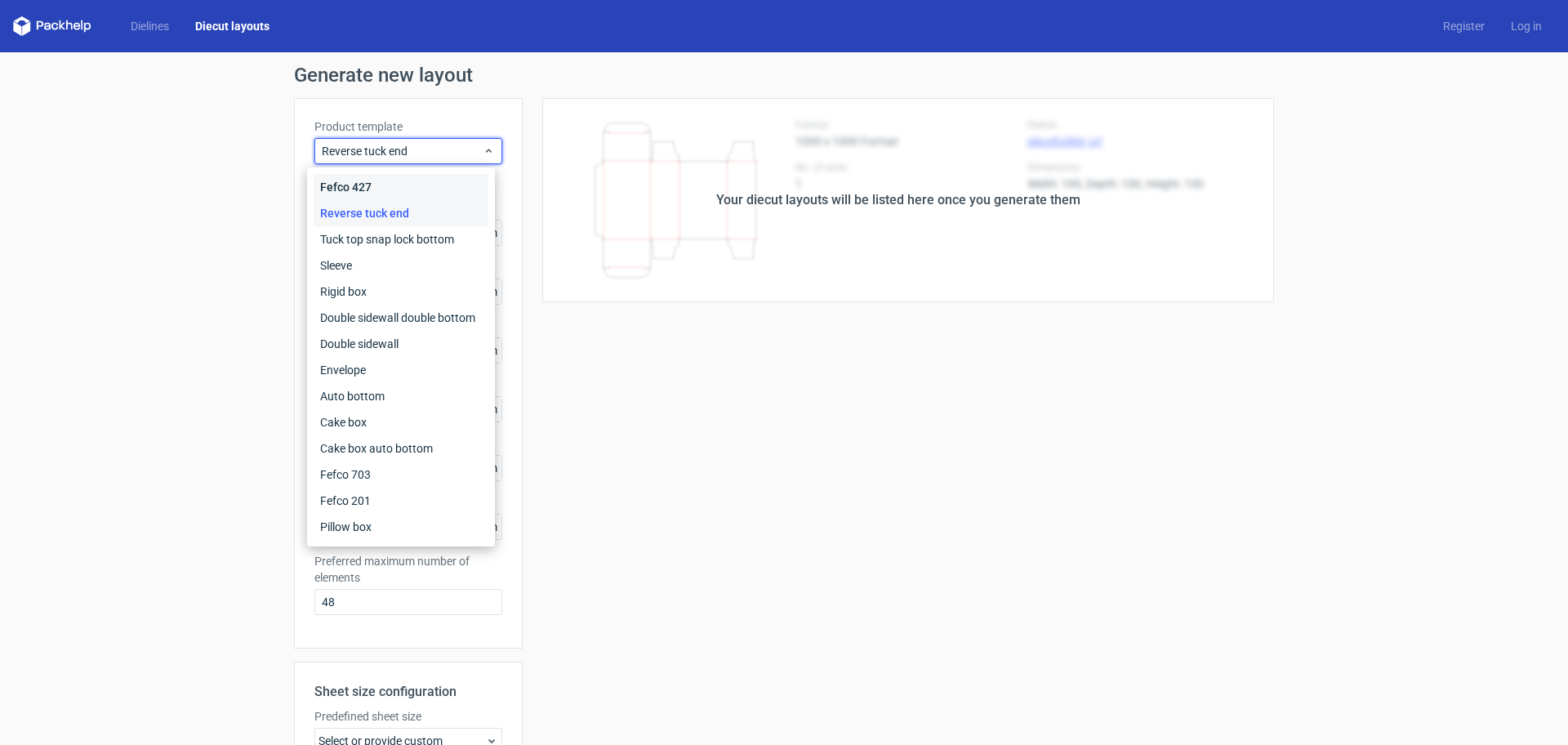 click on "Fefco 427" at bounding box center (401, 187) 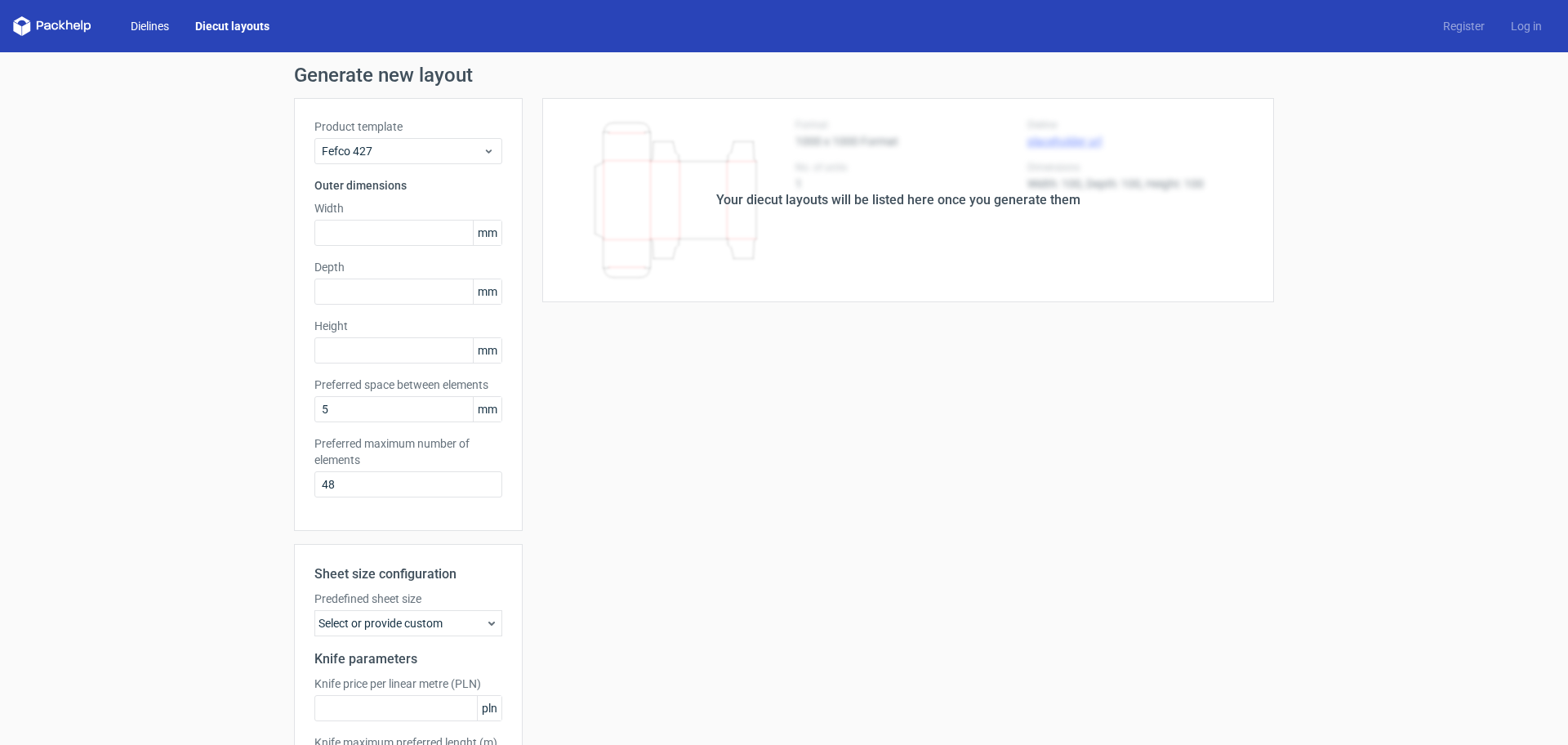 click on "Dielines" at bounding box center [149, 26] 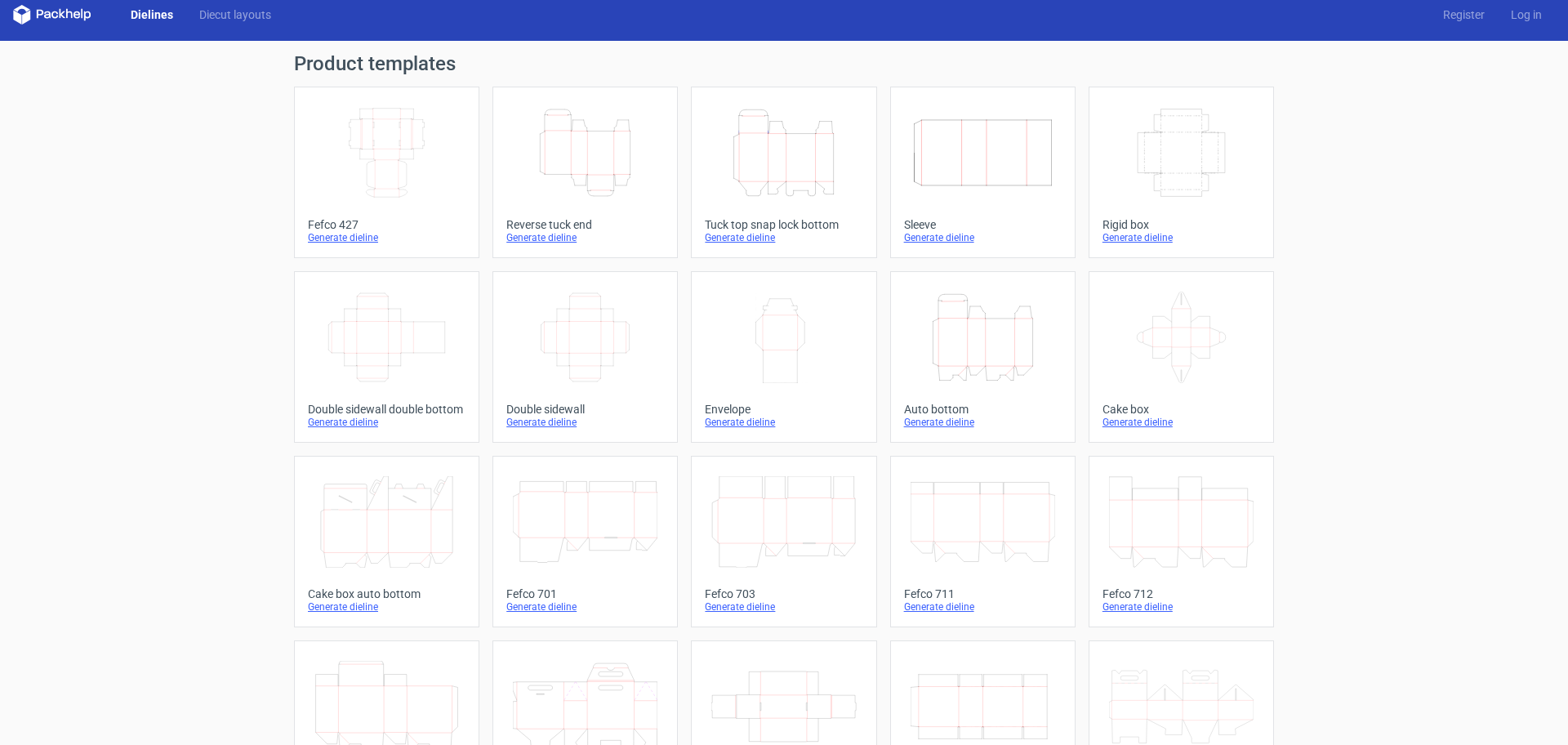 scroll, scrollTop: 0, scrollLeft: 0, axis: both 